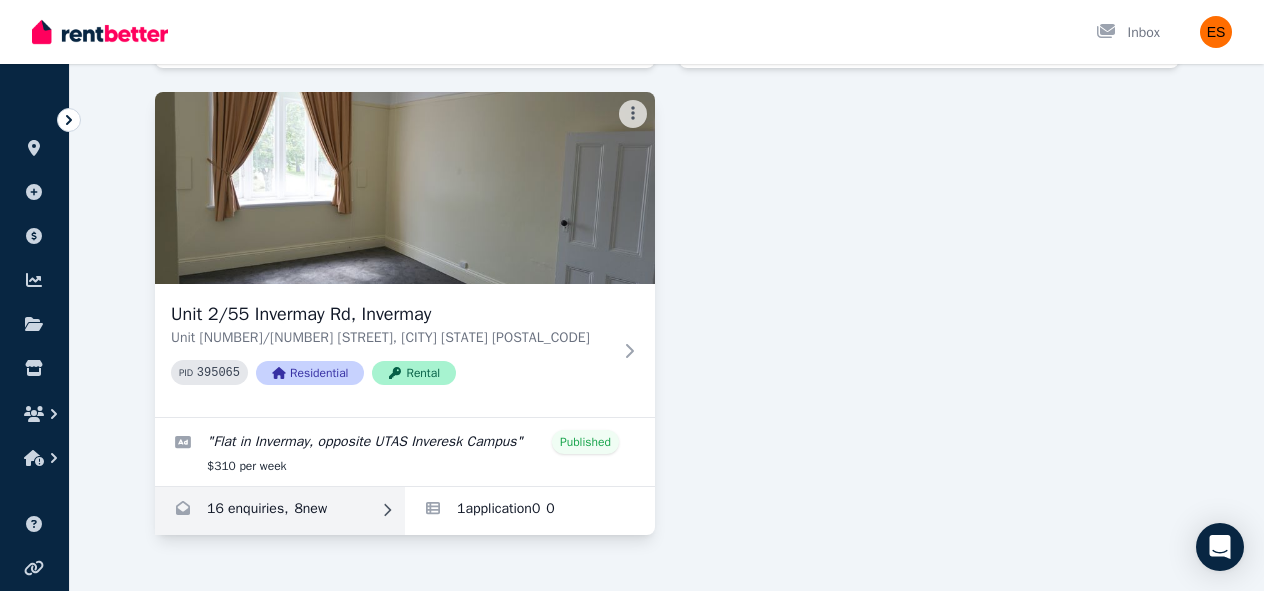 scroll, scrollTop: 0, scrollLeft: 0, axis: both 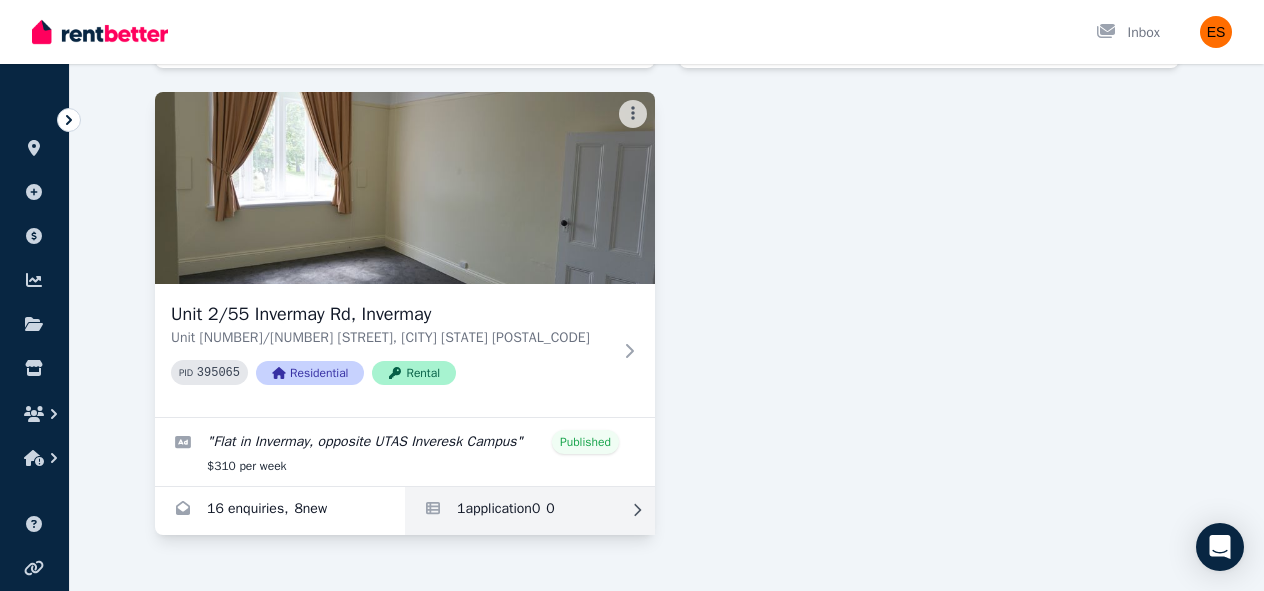 click at bounding box center (530, 511) 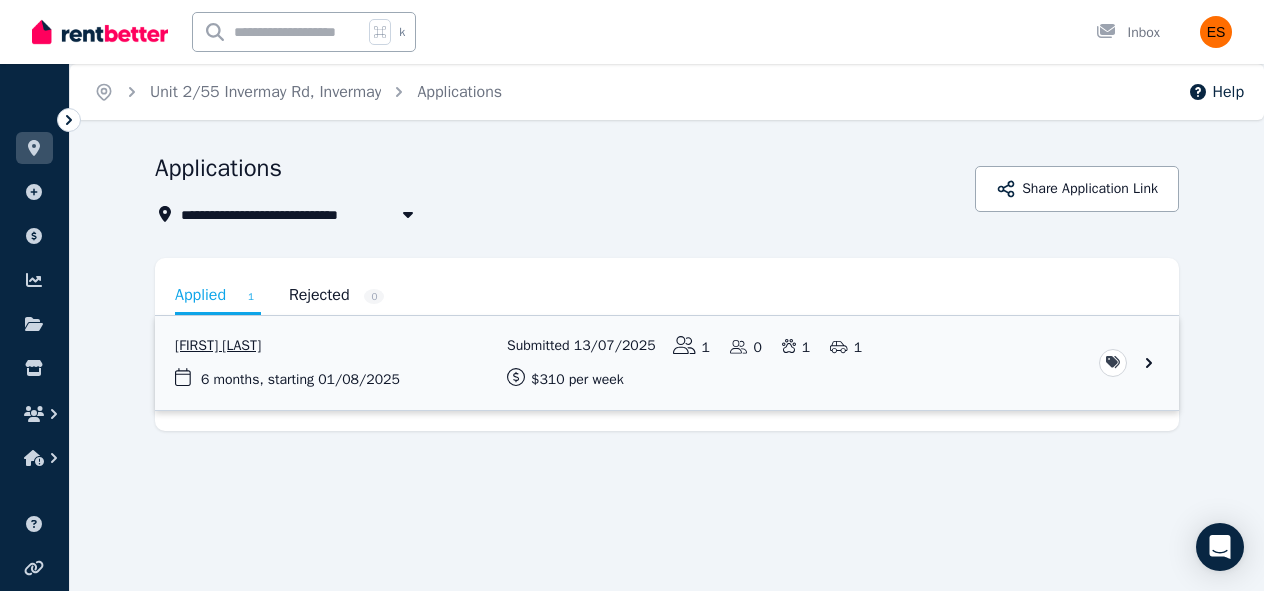 click at bounding box center (667, 363) 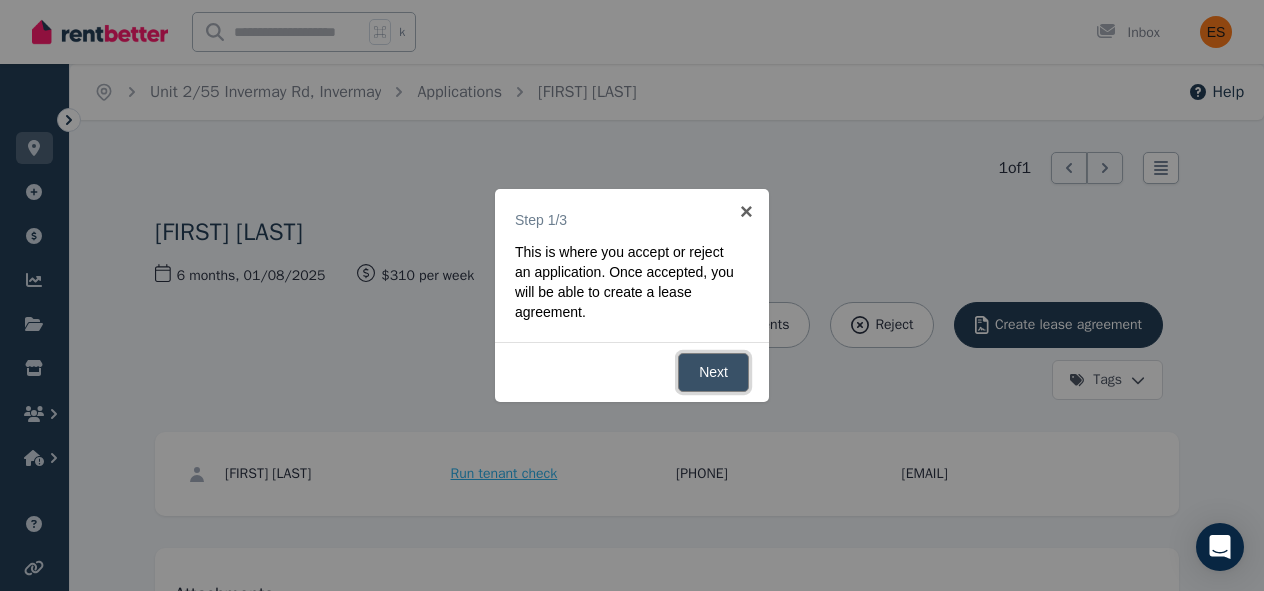 click on "Next" at bounding box center [713, 372] 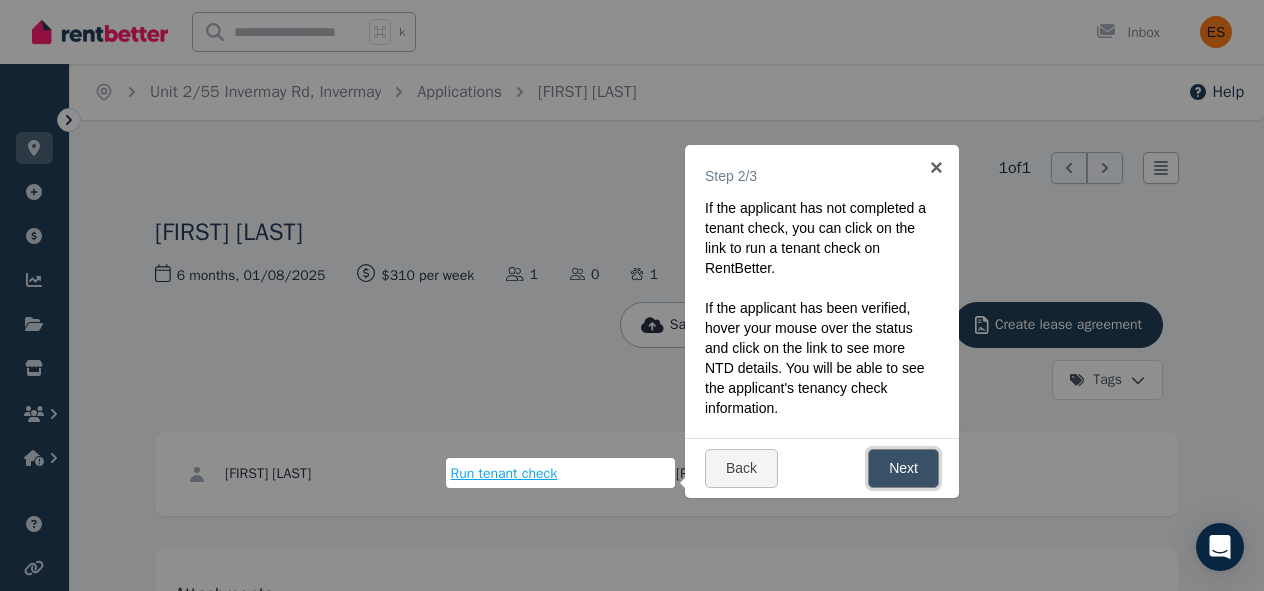 click on "Next" at bounding box center [903, 468] 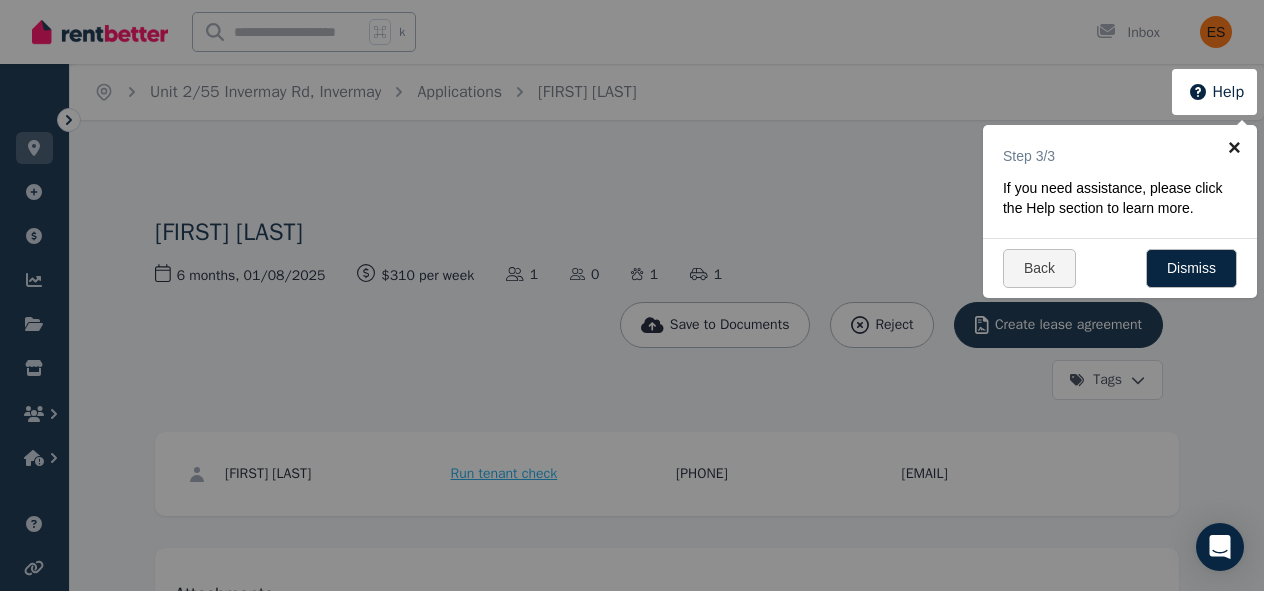 click on "×" at bounding box center (1234, 147) 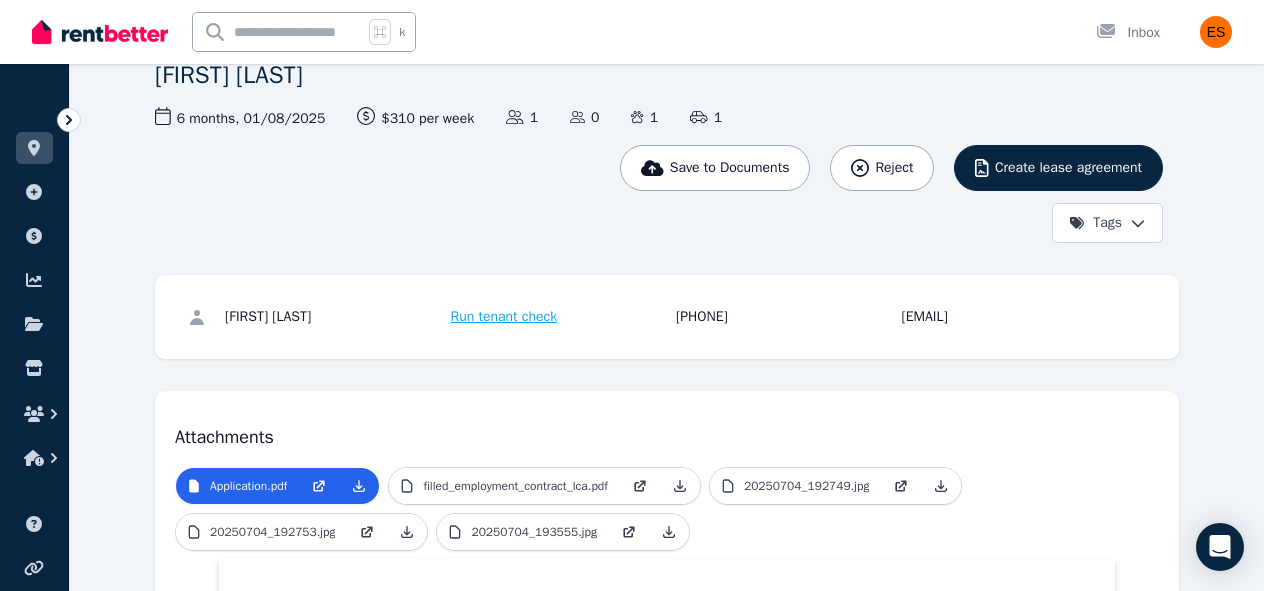 scroll, scrollTop: 0, scrollLeft: 0, axis: both 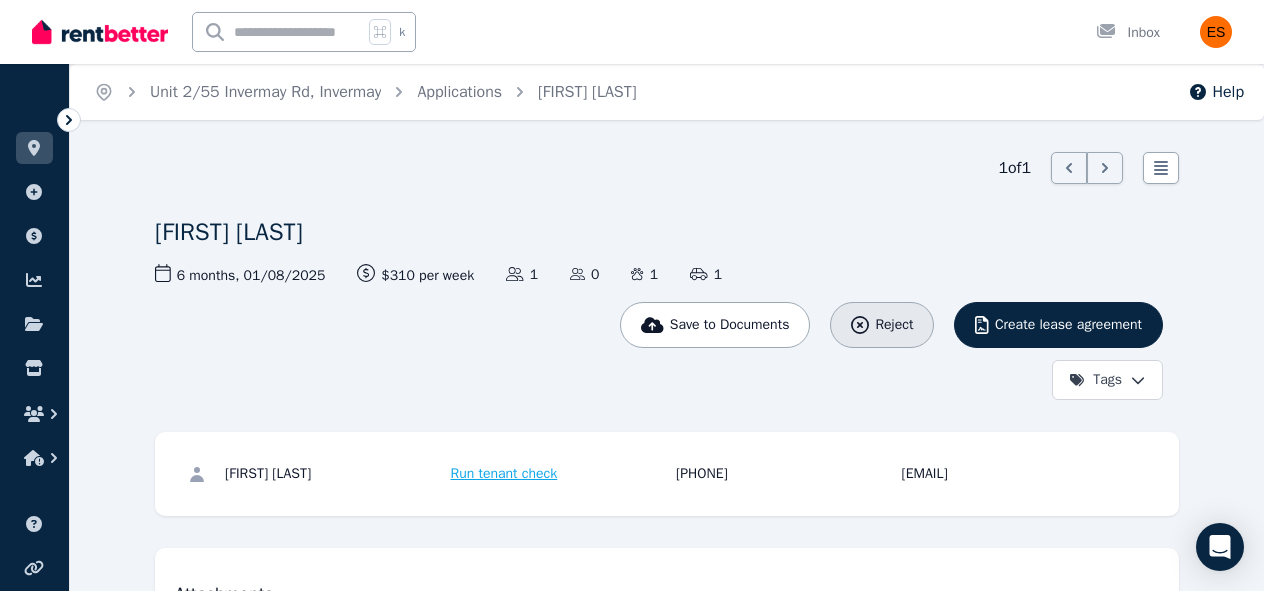 click 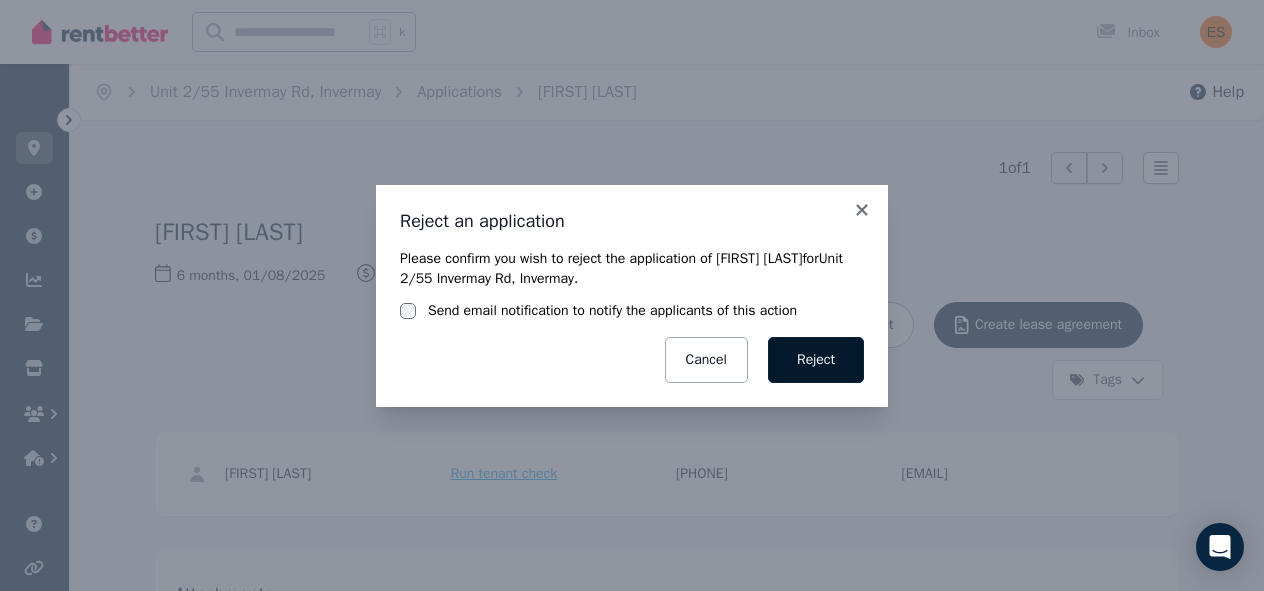 click on "Reject" at bounding box center [816, 360] 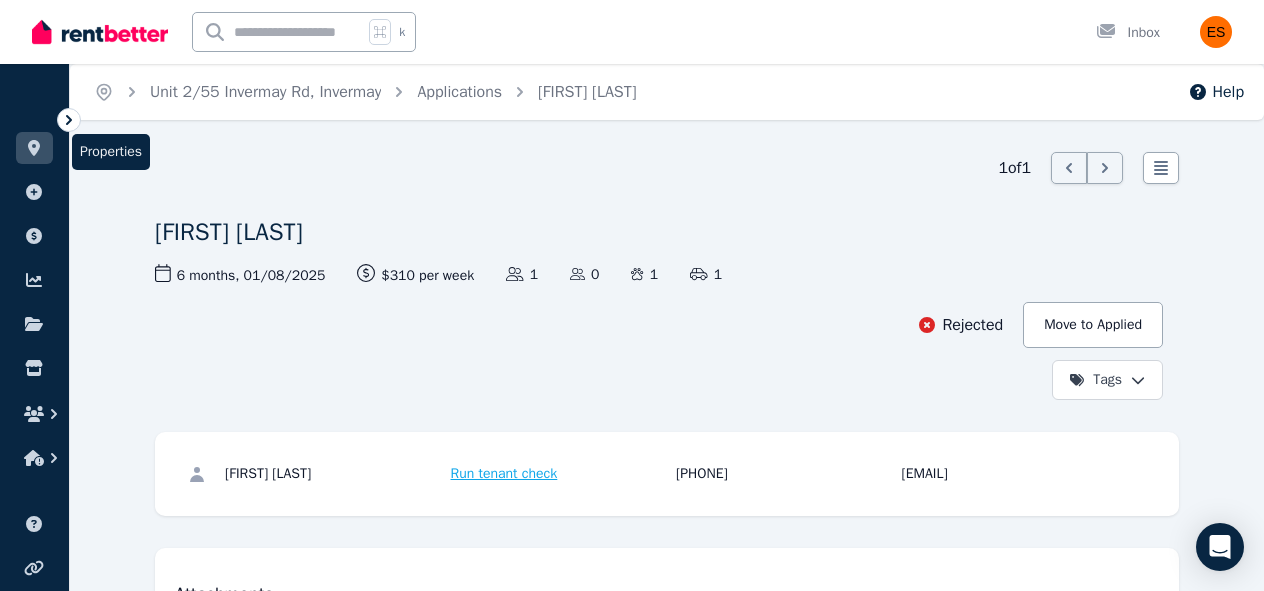 click 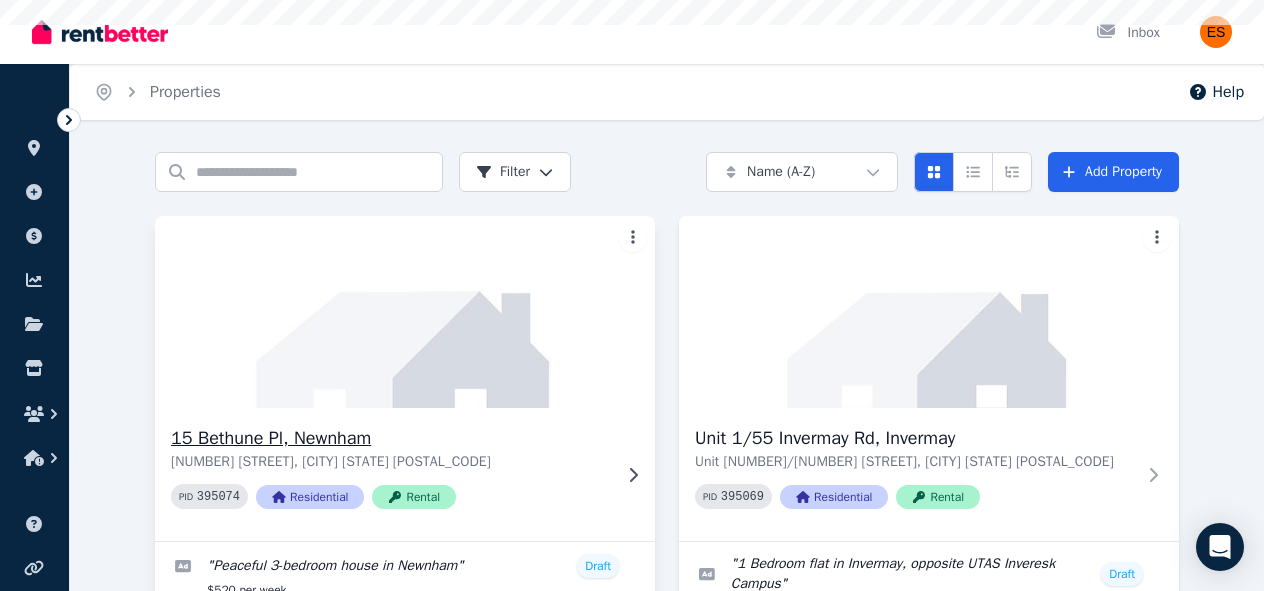 scroll, scrollTop: 432, scrollLeft: 0, axis: vertical 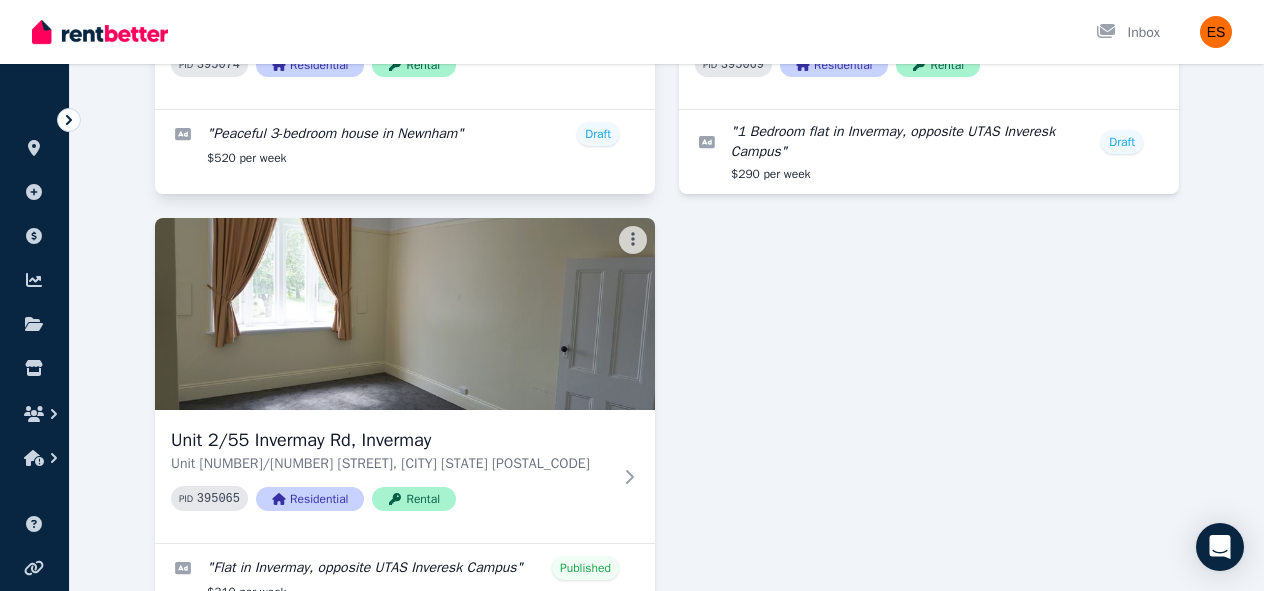 click at bounding box center [405, 314] 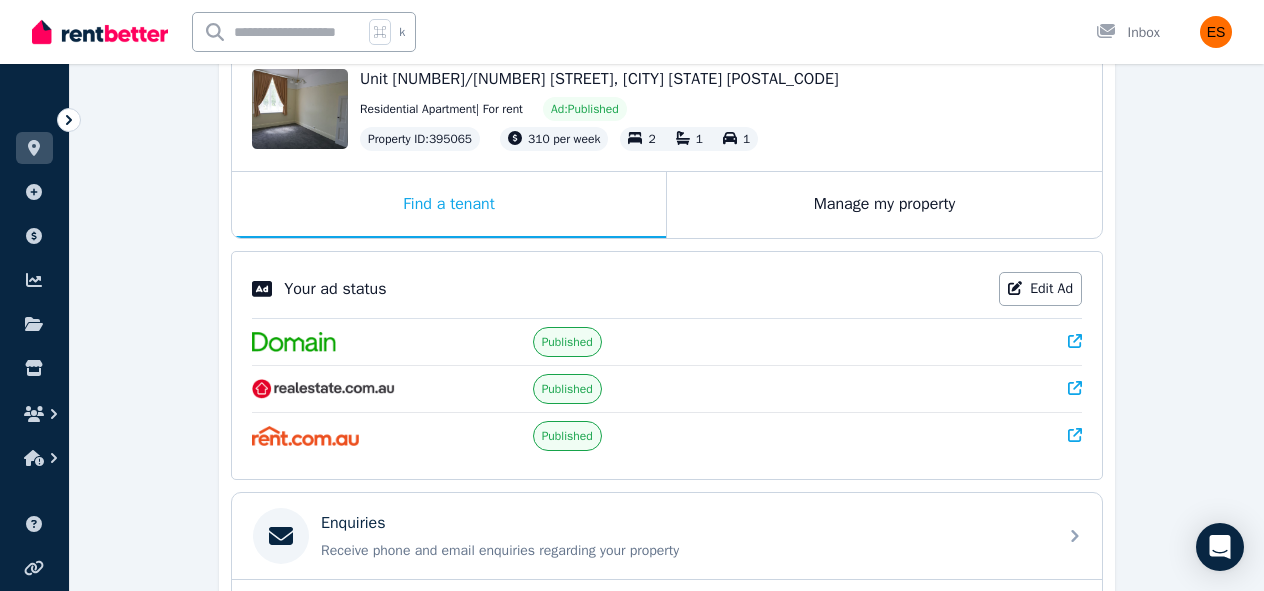 scroll, scrollTop: 240, scrollLeft: 0, axis: vertical 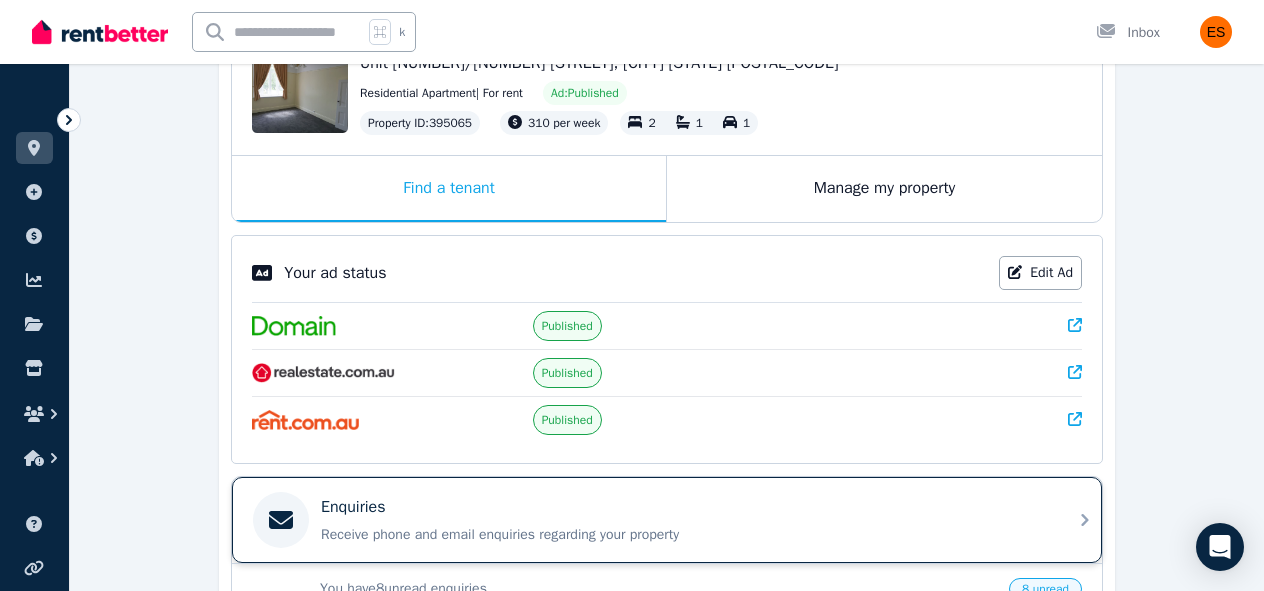 click on "Enquiries" at bounding box center [683, 507] 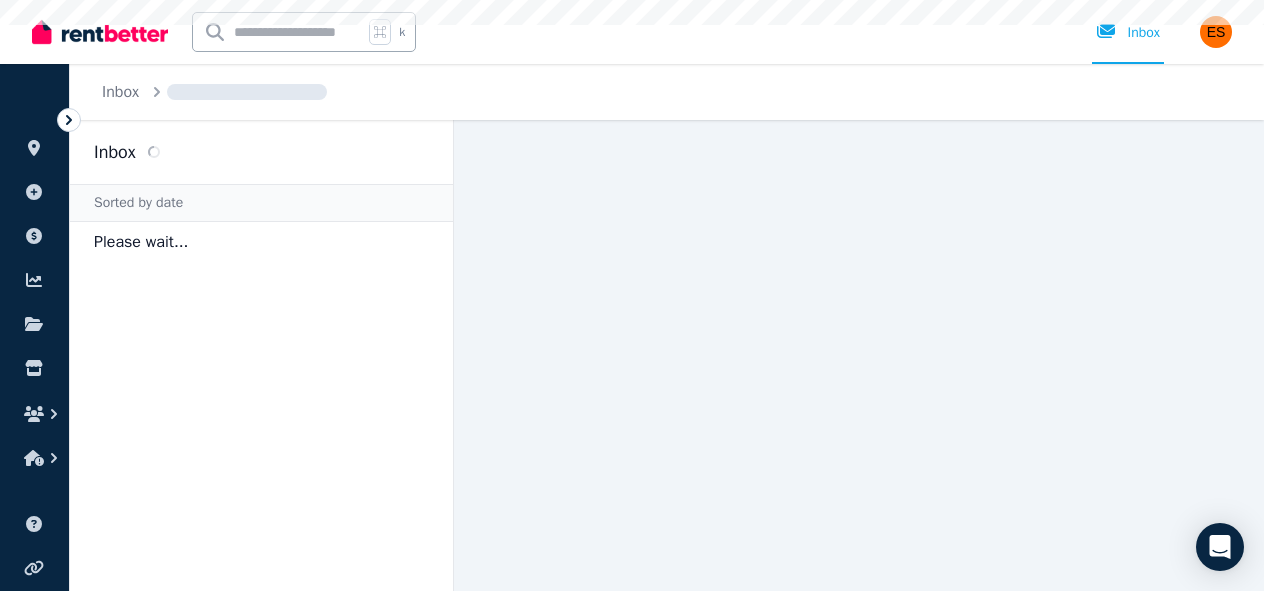 scroll, scrollTop: 0, scrollLeft: 0, axis: both 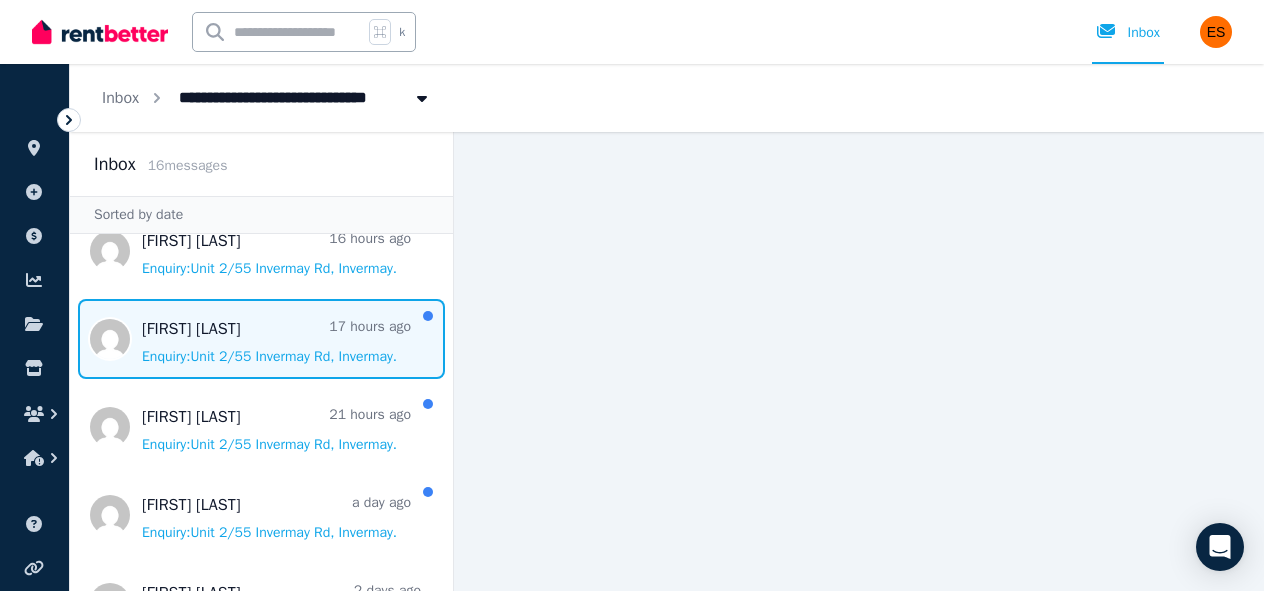click at bounding box center (261, 339) 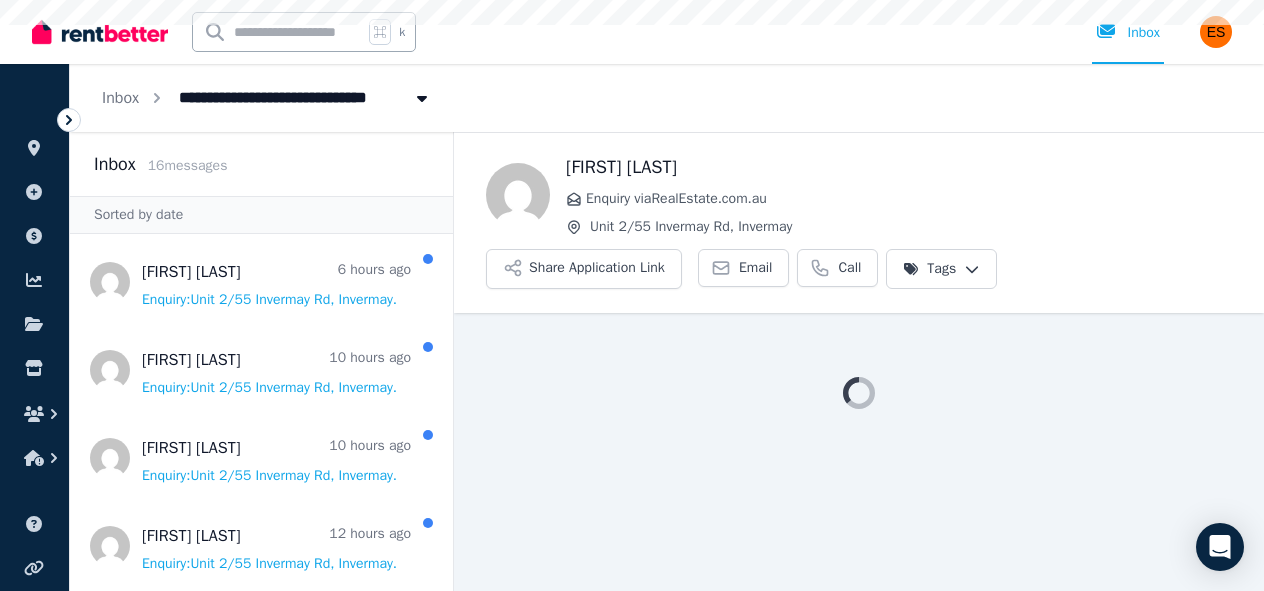 scroll, scrollTop: 0, scrollLeft: 0, axis: both 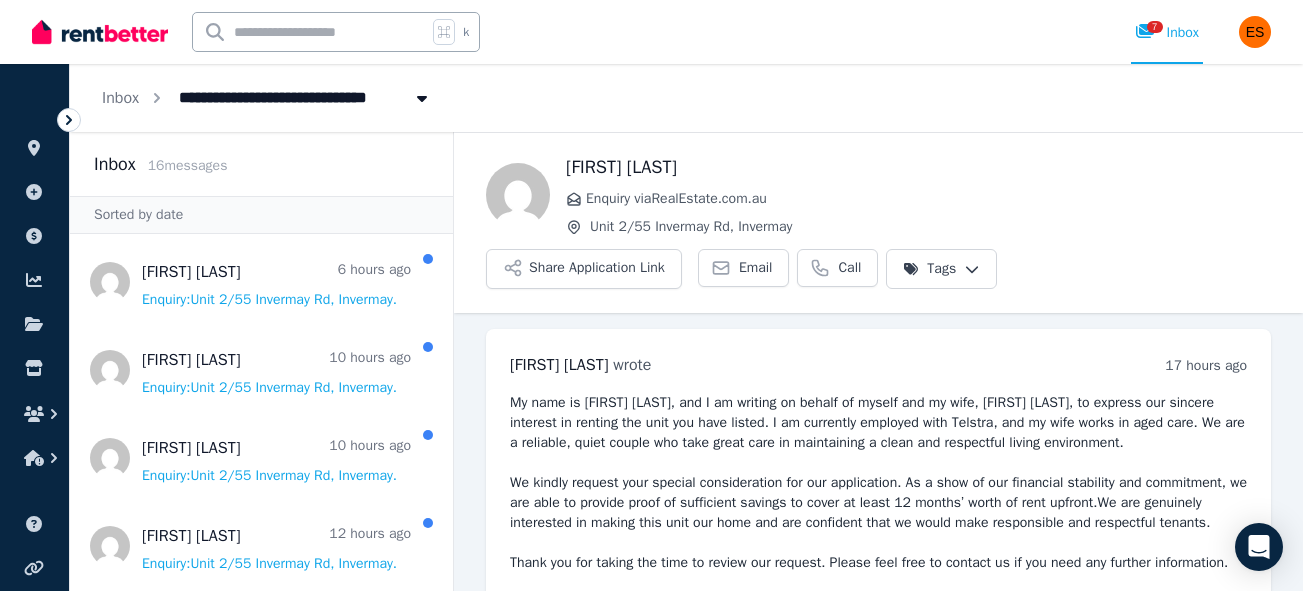 click on "**********" at bounding box center [651, 295] 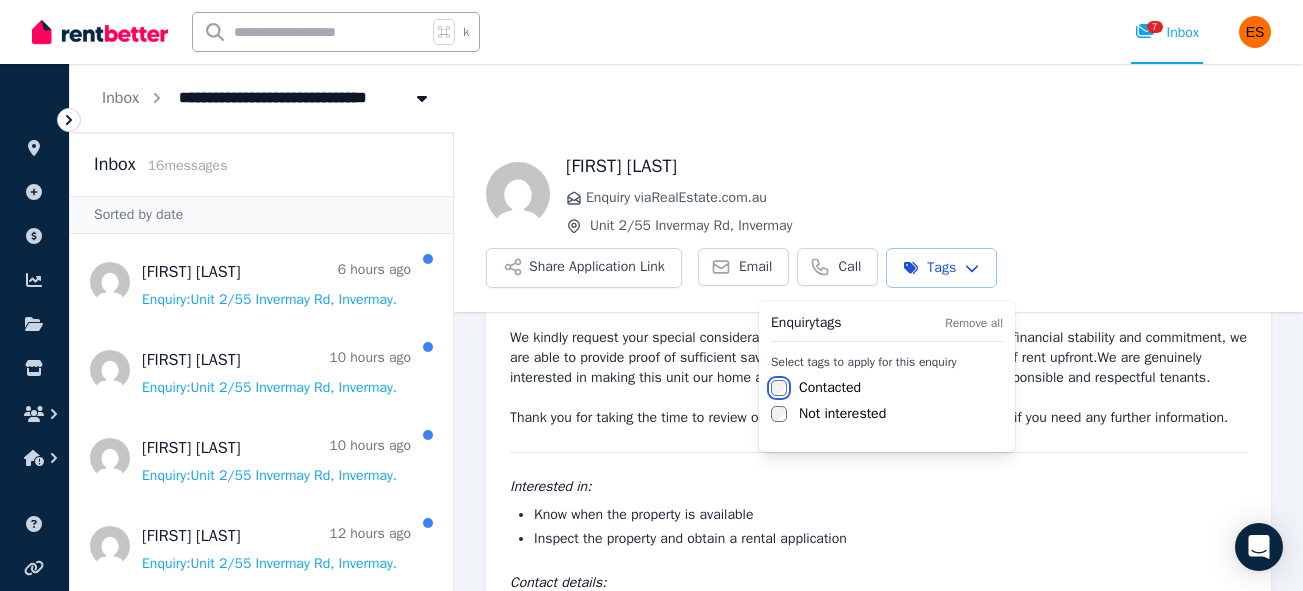 scroll, scrollTop: 279, scrollLeft: 0, axis: vertical 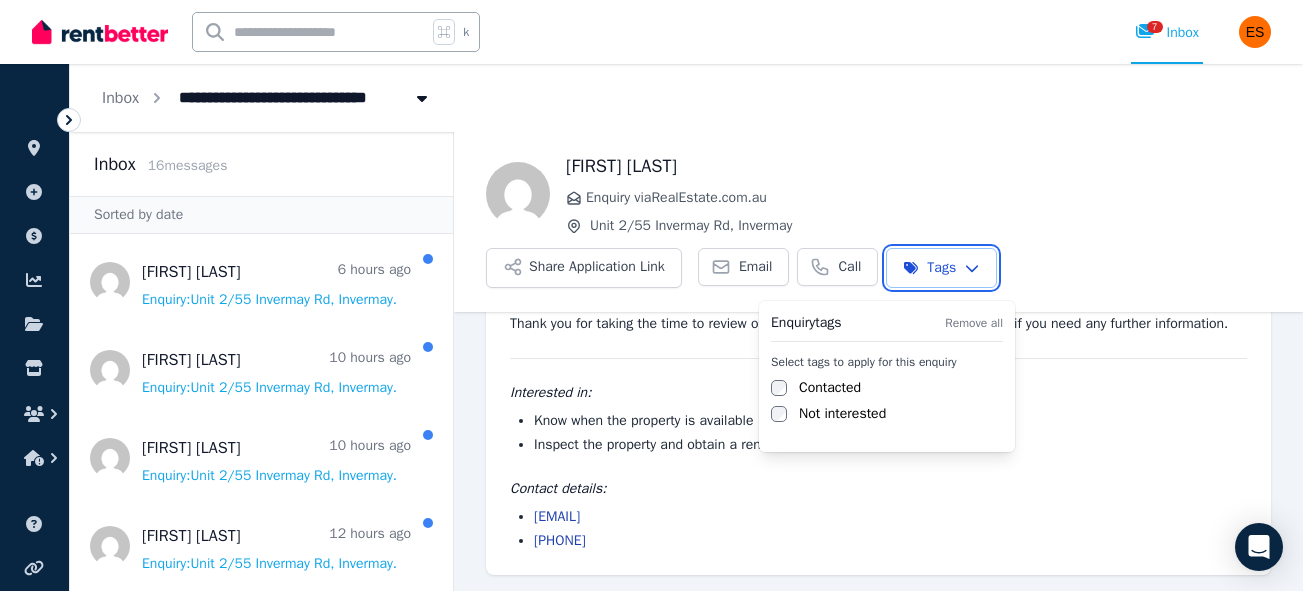 click on "**********" at bounding box center (651, 295) 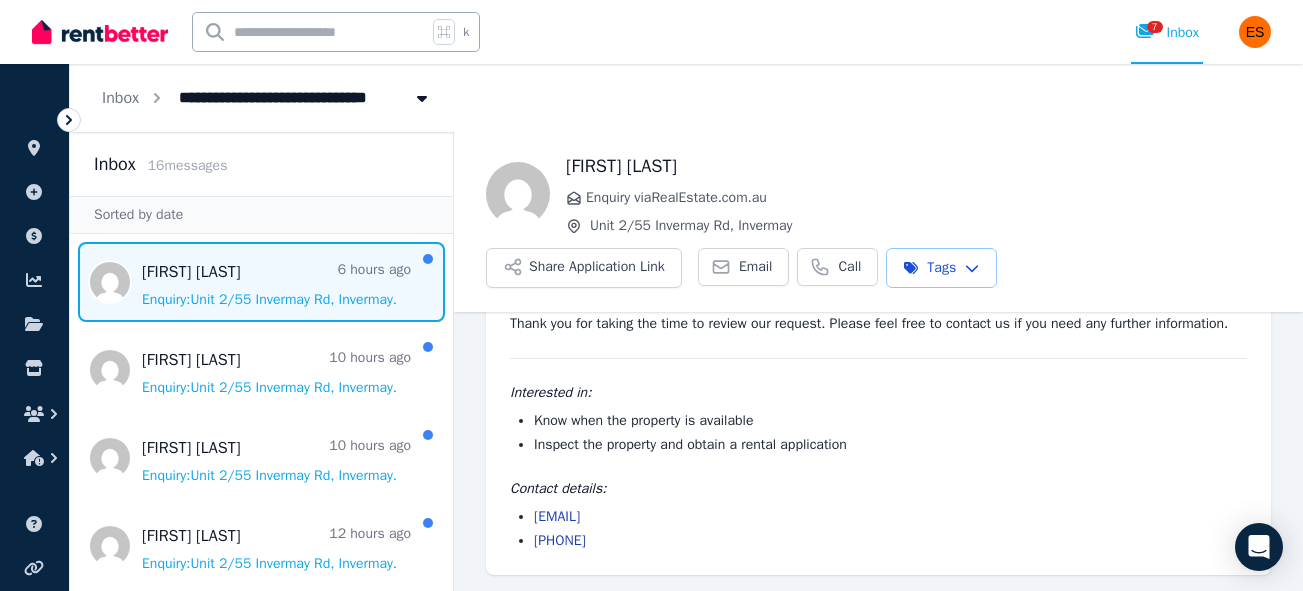 click at bounding box center [261, 282] 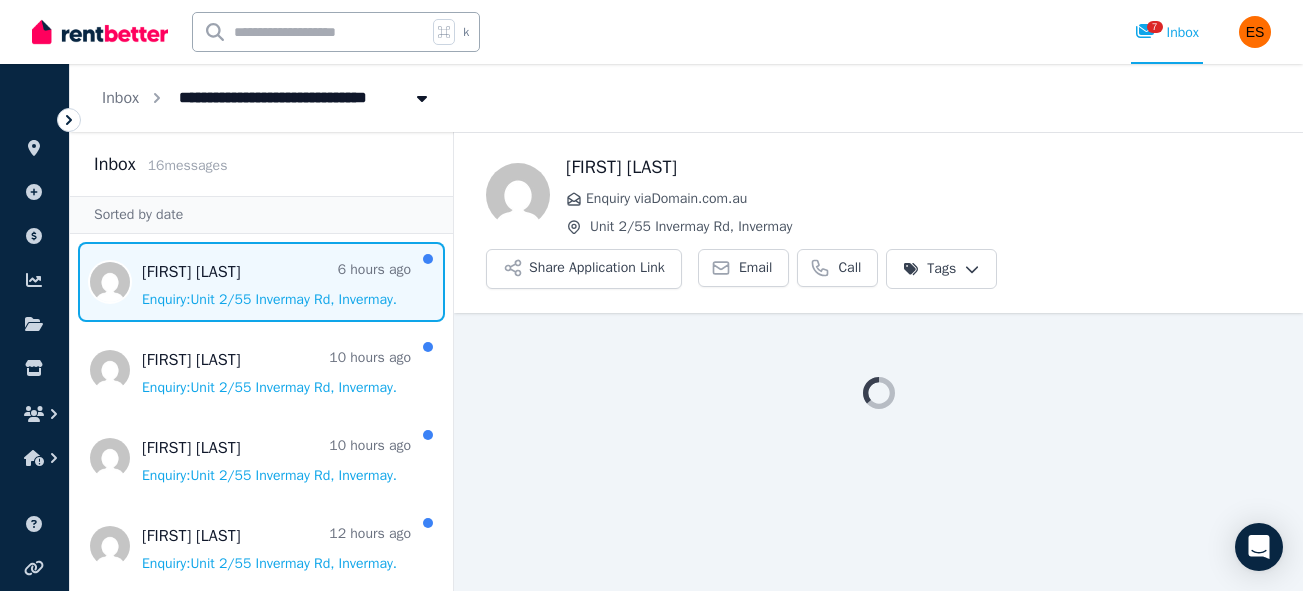 scroll, scrollTop: 0, scrollLeft: 0, axis: both 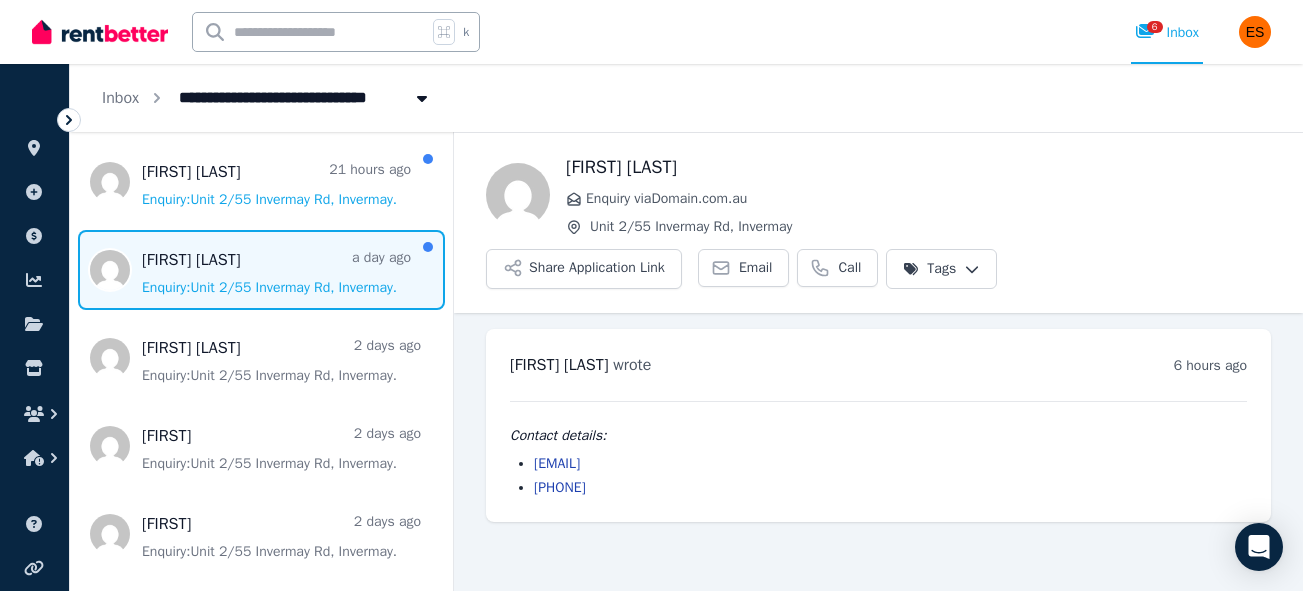 click at bounding box center (261, 270) 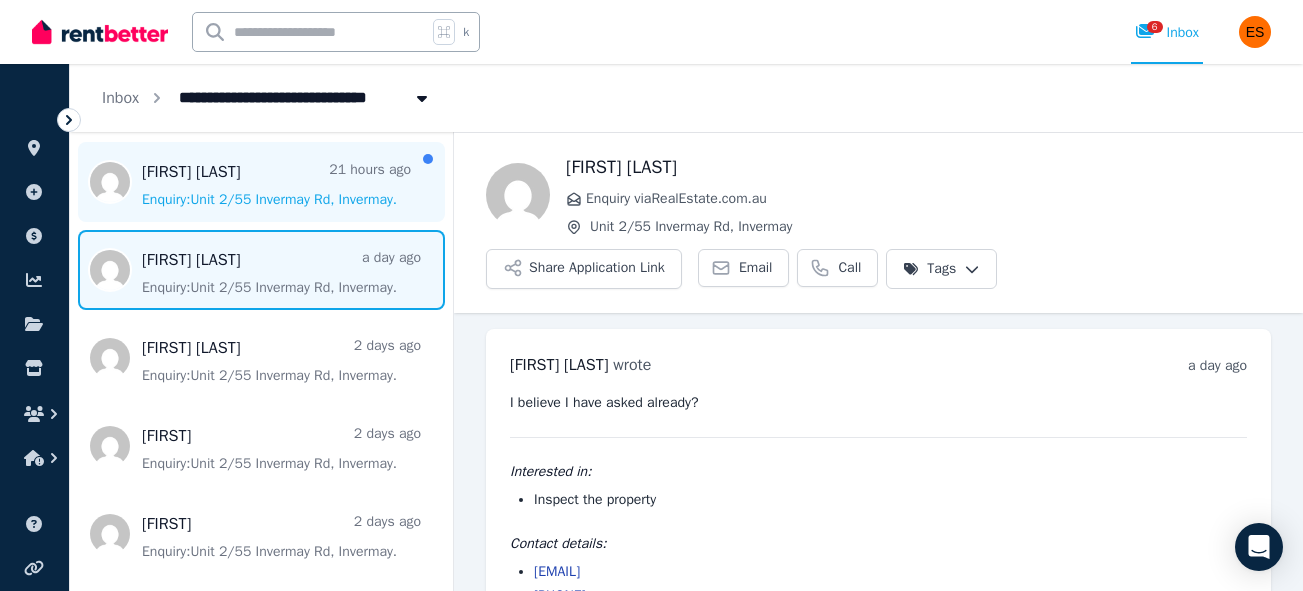 scroll, scrollTop: 55, scrollLeft: 0, axis: vertical 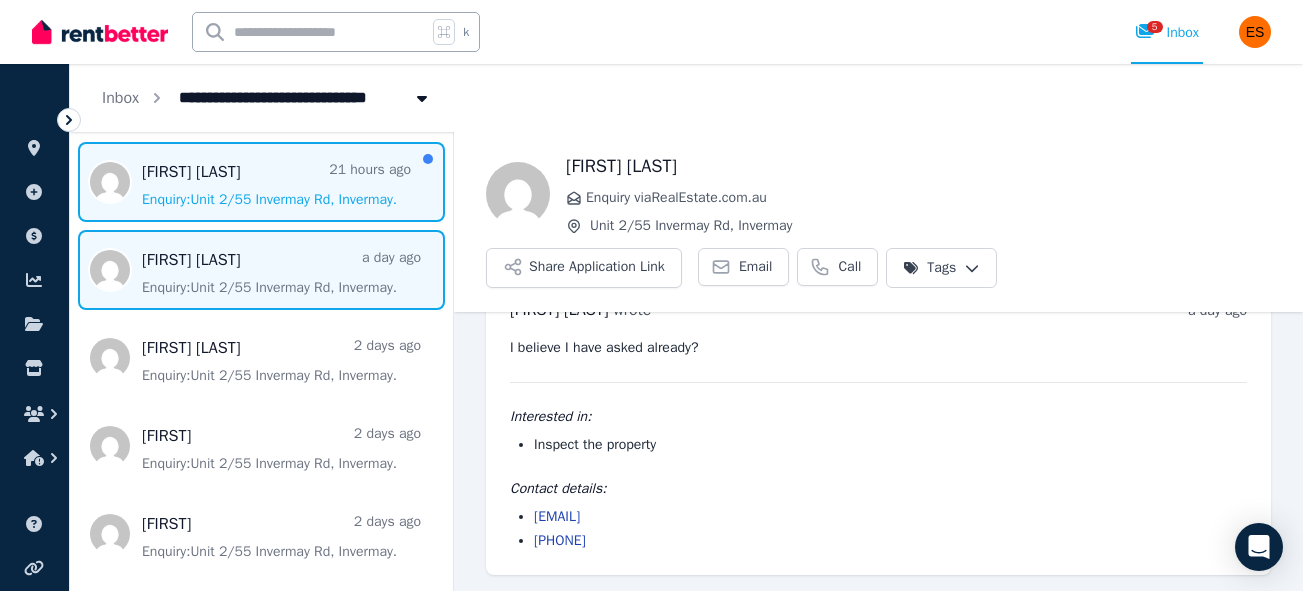 click at bounding box center [261, 182] 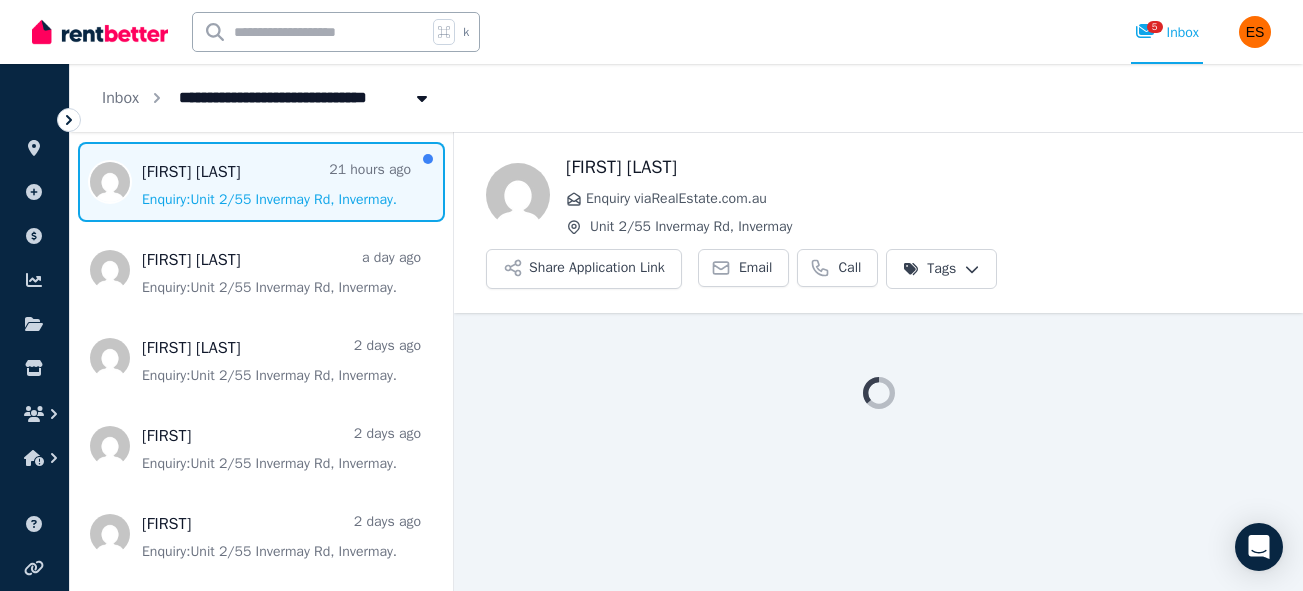 scroll, scrollTop: 0, scrollLeft: 0, axis: both 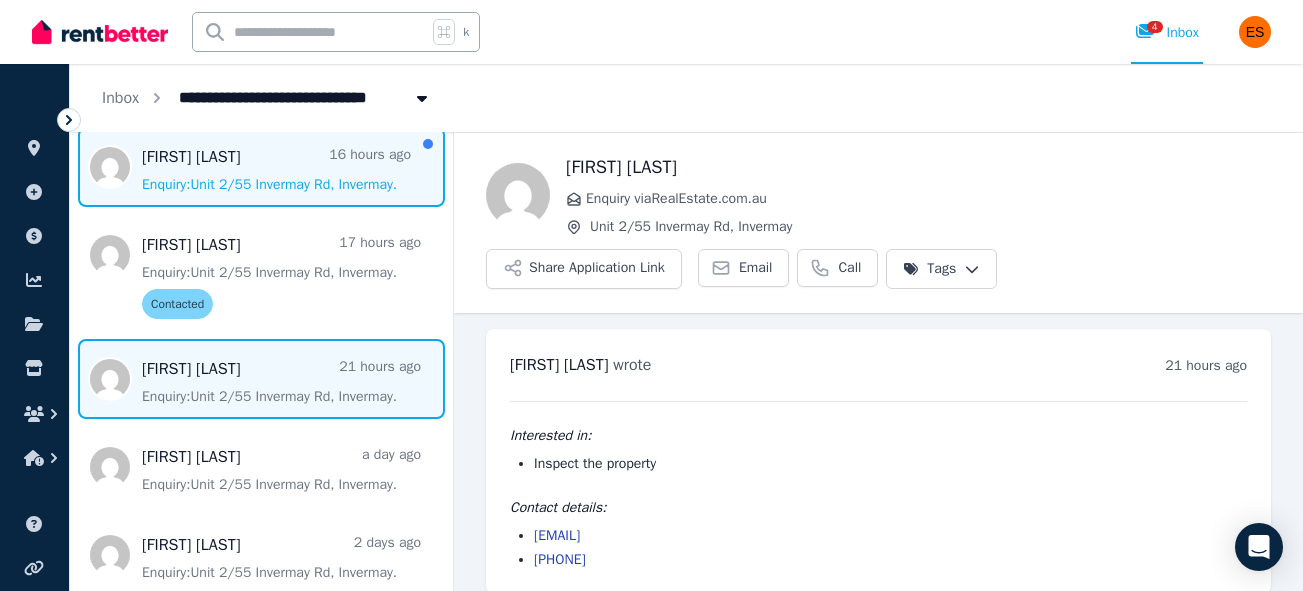 click at bounding box center [261, 167] 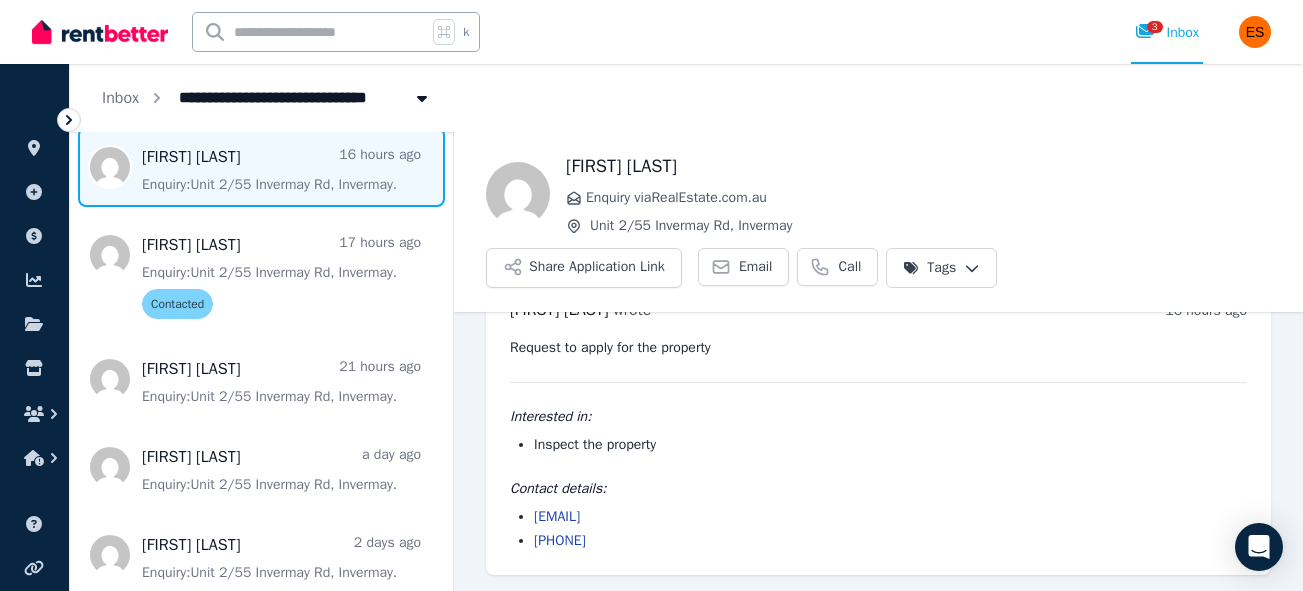 scroll, scrollTop: 0, scrollLeft: 0, axis: both 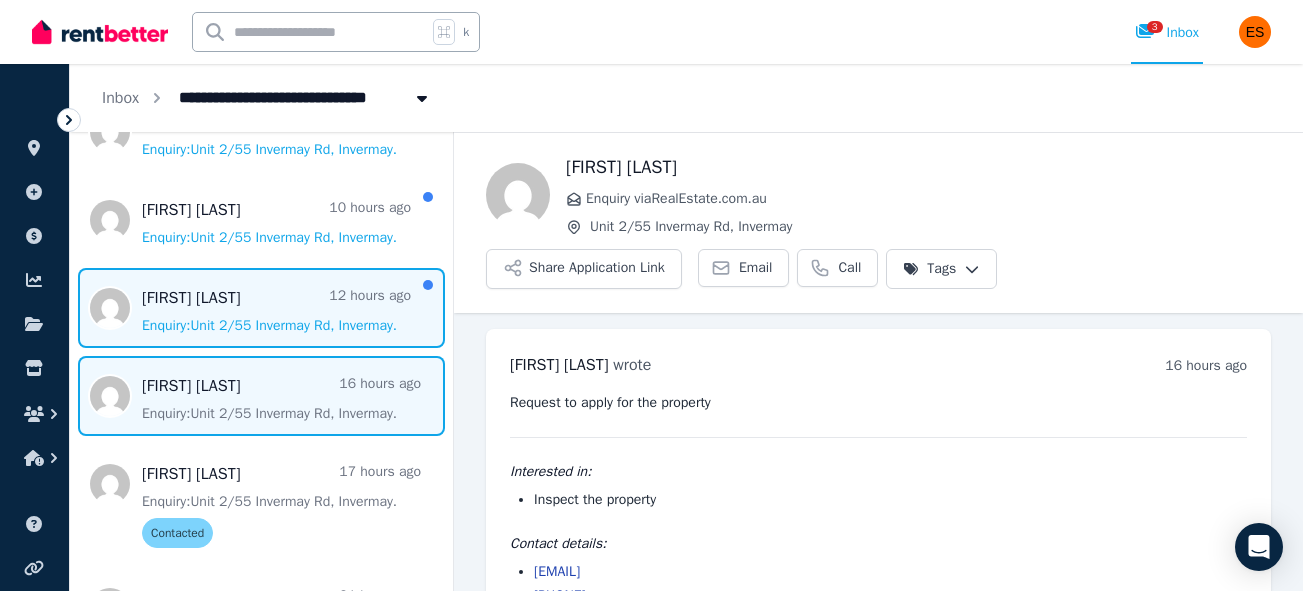 click at bounding box center (261, 308) 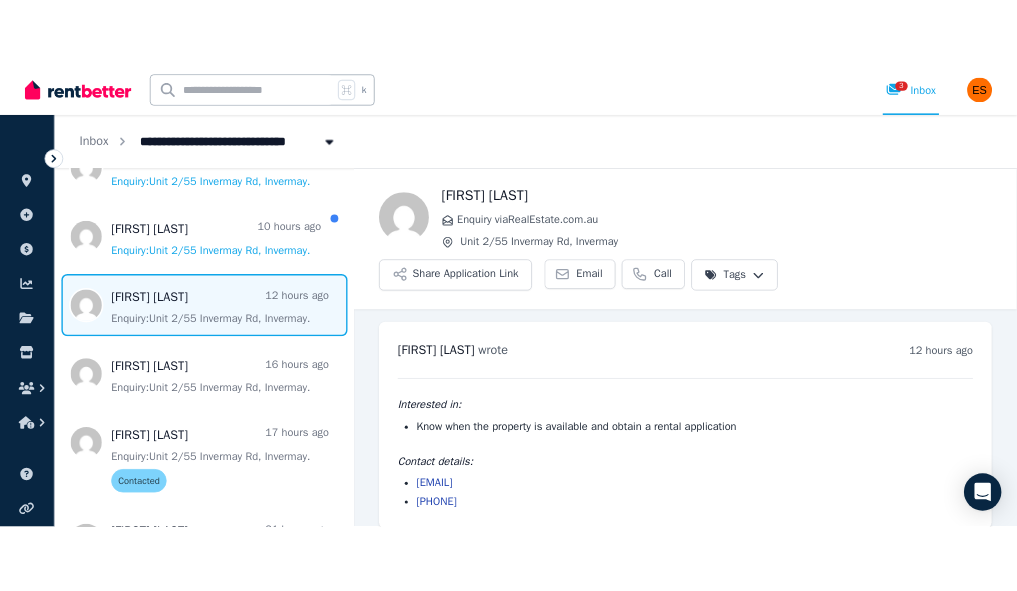 scroll, scrollTop: 19, scrollLeft: 0, axis: vertical 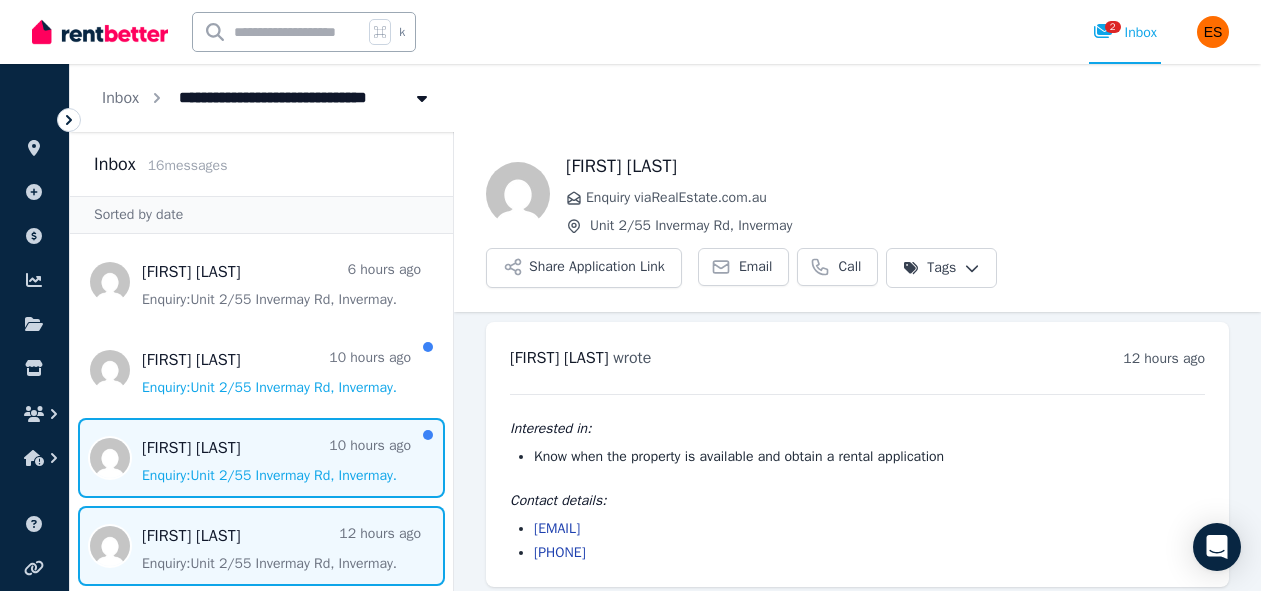 click at bounding box center (261, 458) 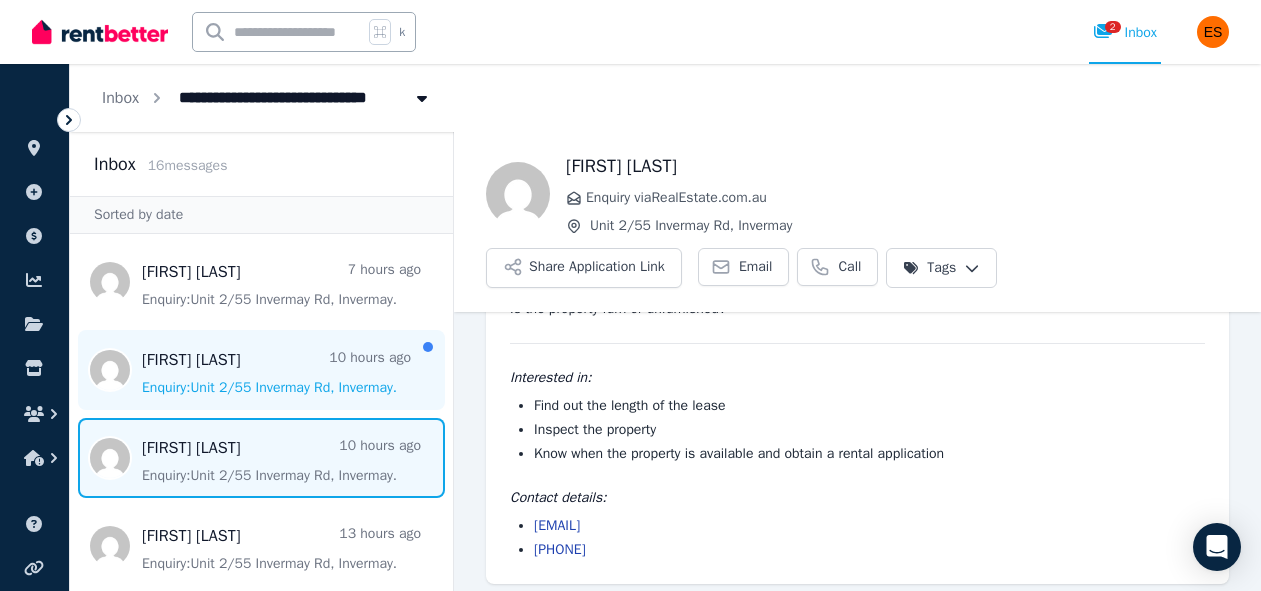 scroll, scrollTop: 103, scrollLeft: 0, axis: vertical 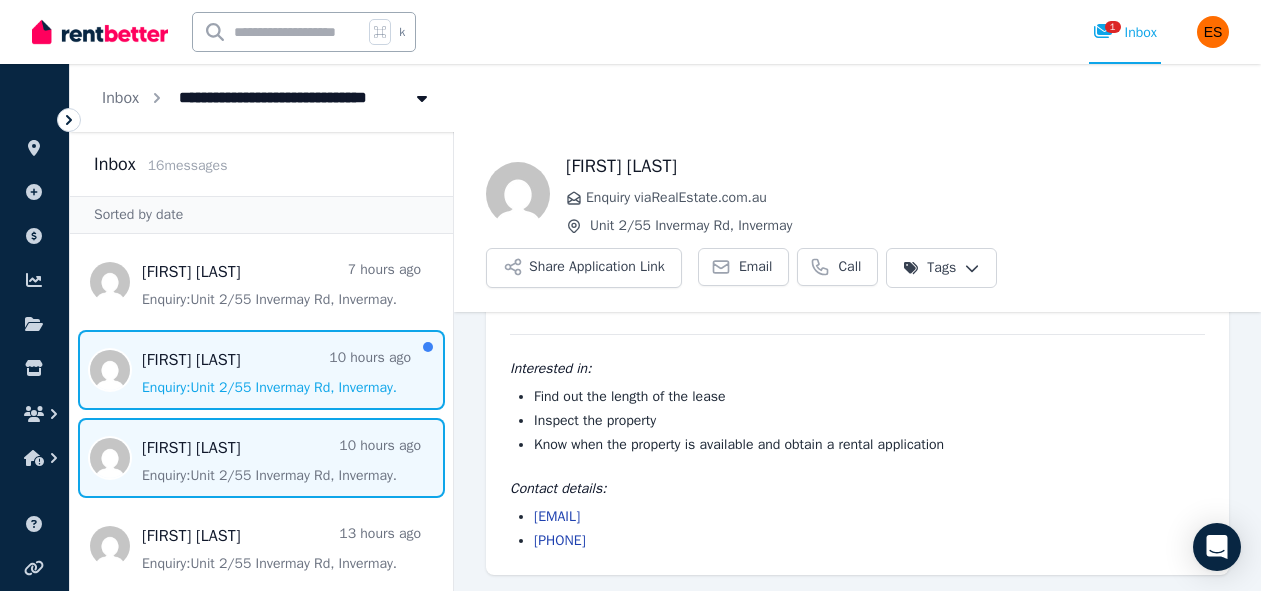 click at bounding box center [261, 370] 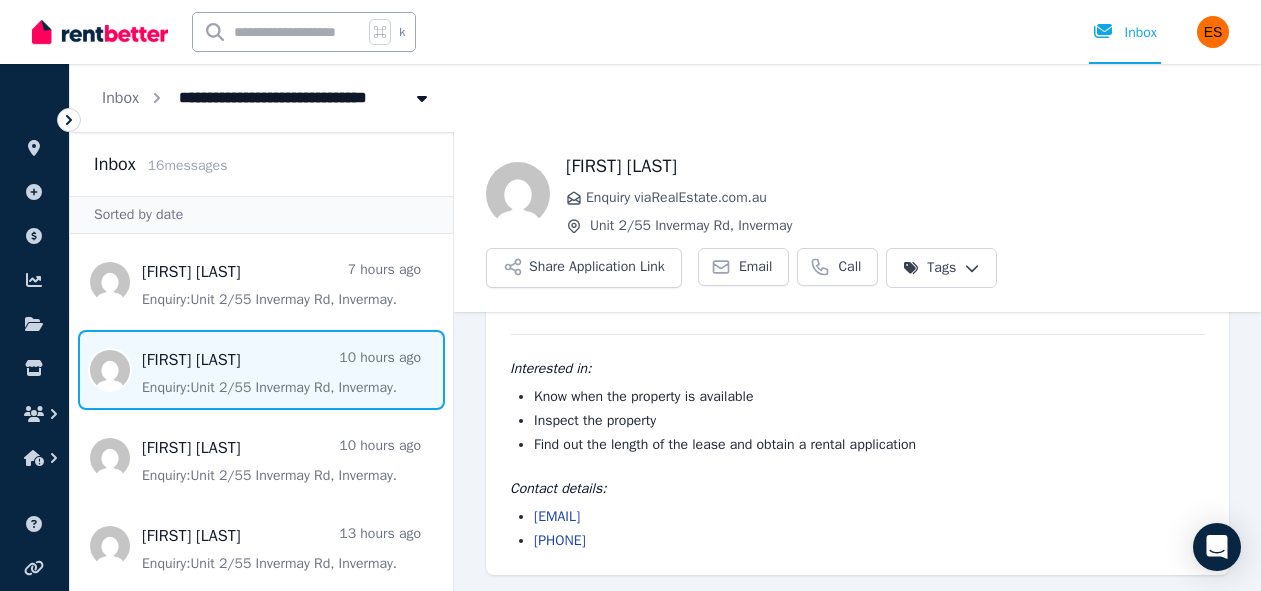 scroll, scrollTop: 0, scrollLeft: 0, axis: both 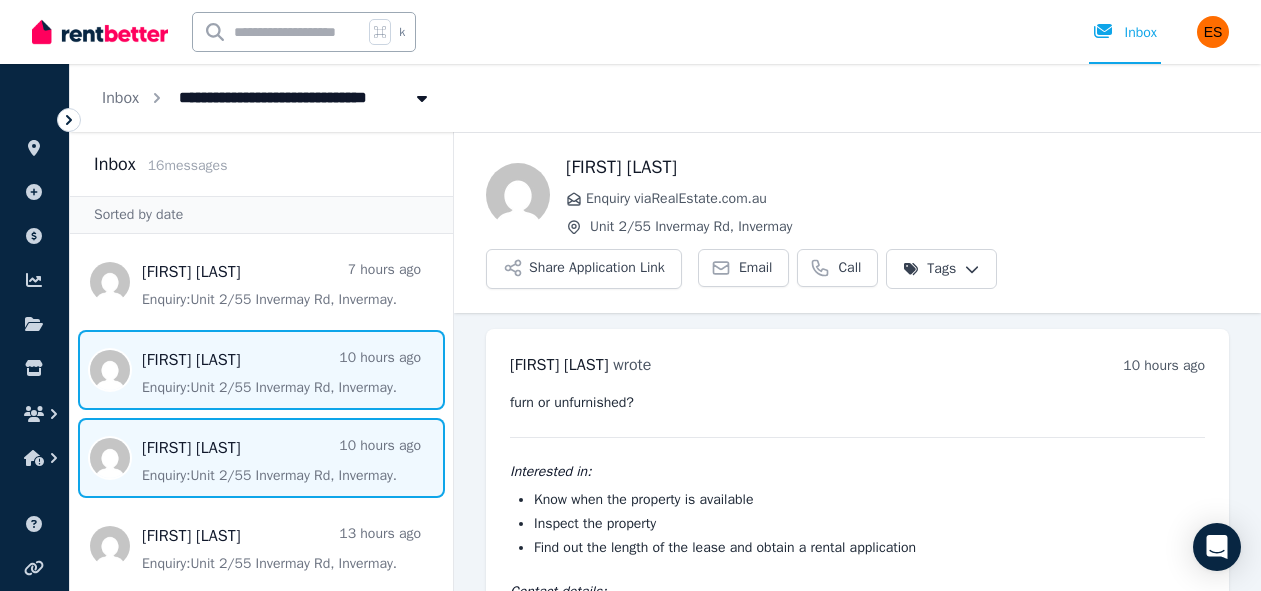 click at bounding box center [261, 458] 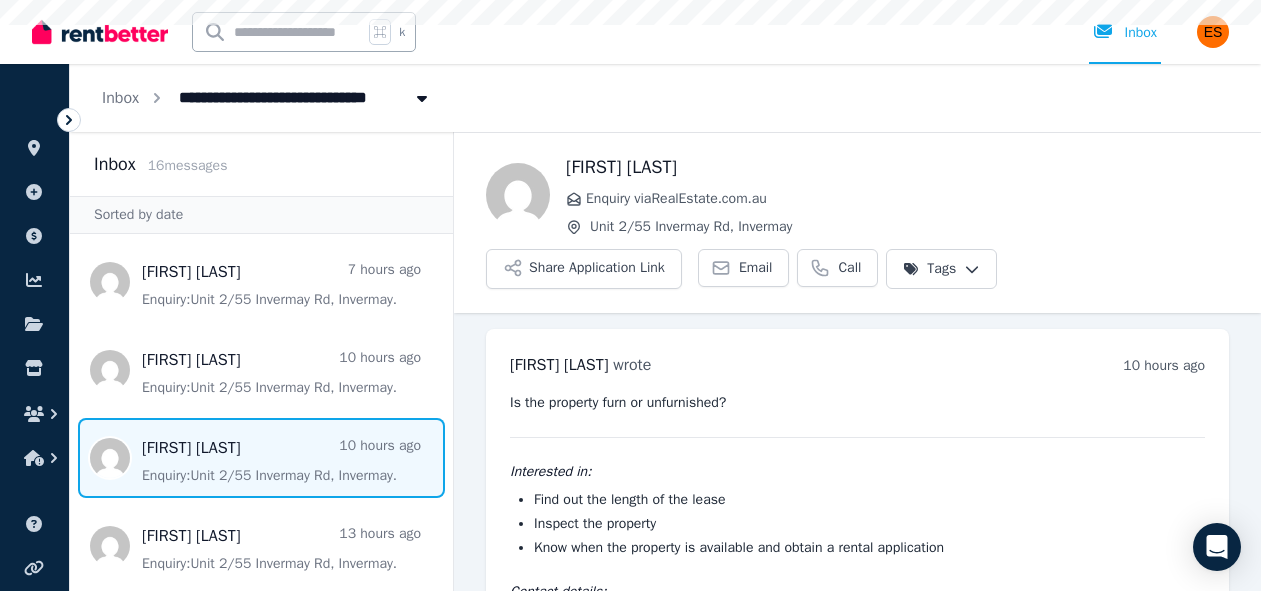 scroll, scrollTop: 103, scrollLeft: 0, axis: vertical 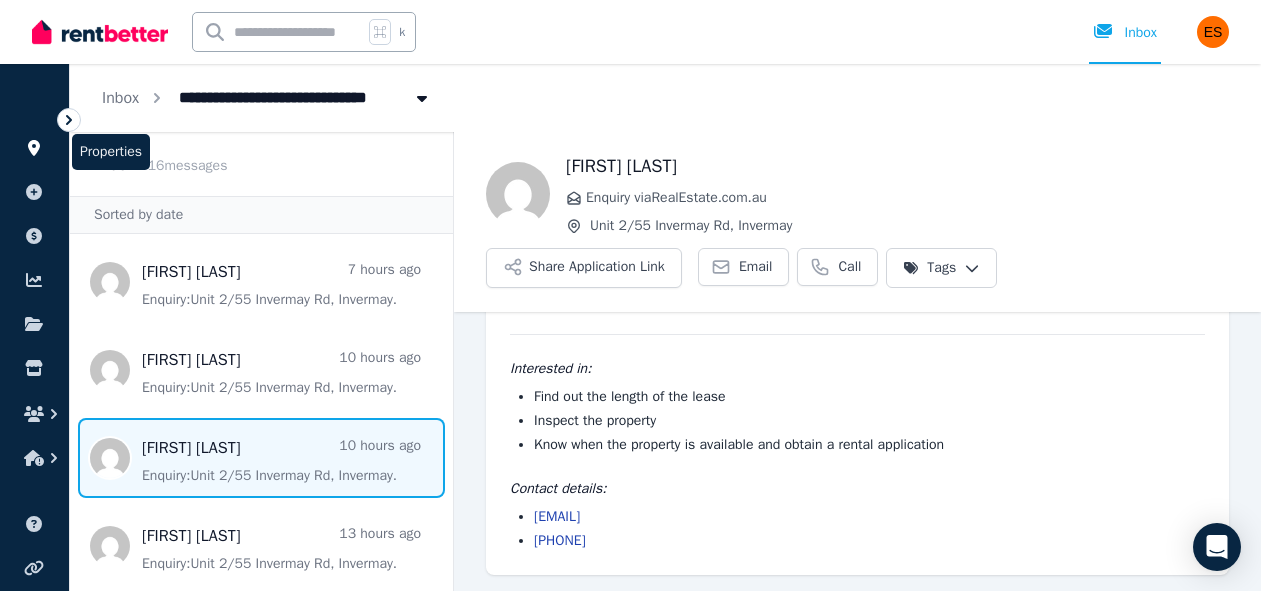 click 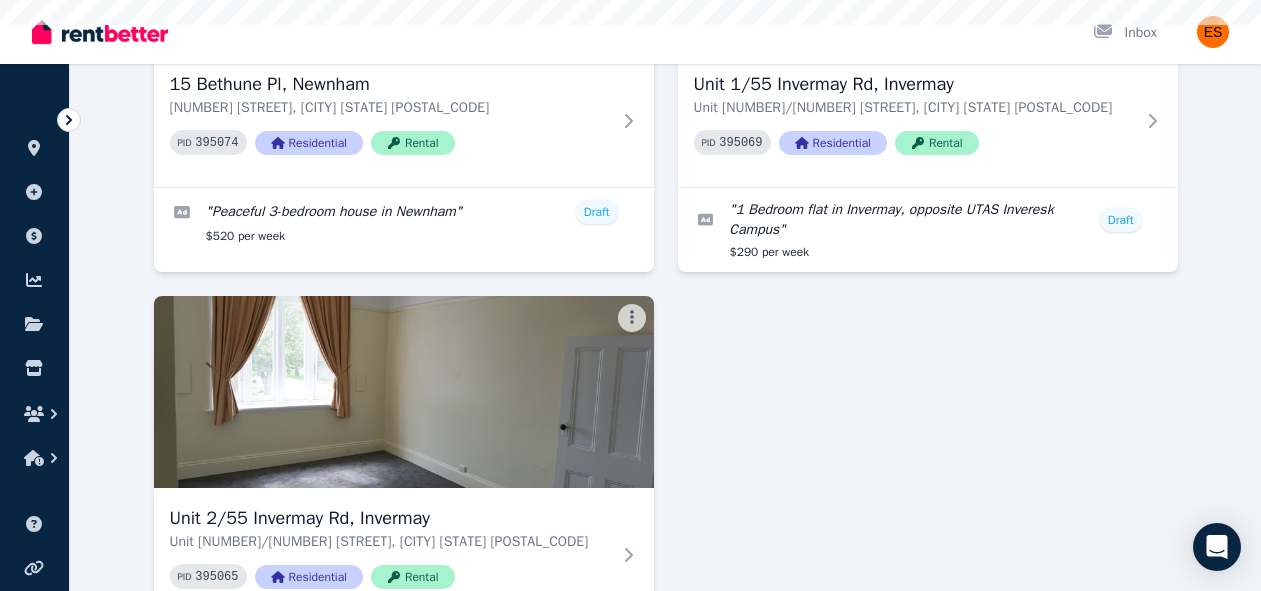scroll, scrollTop: 355, scrollLeft: 0, axis: vertical 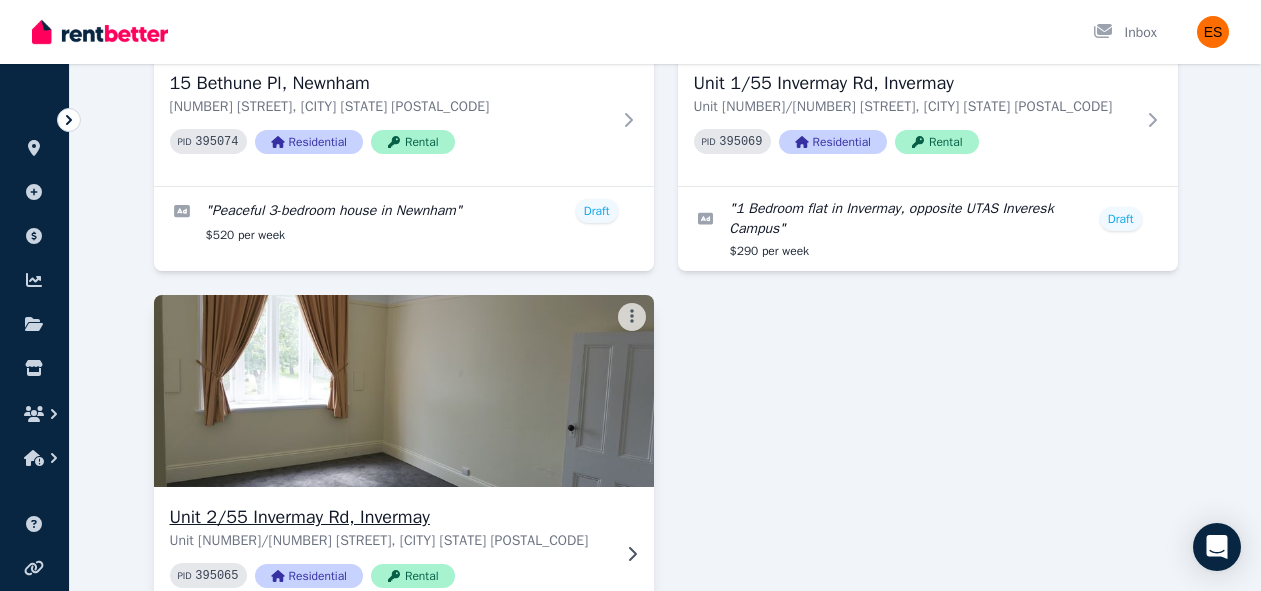 click at bounding box center (403, 391) 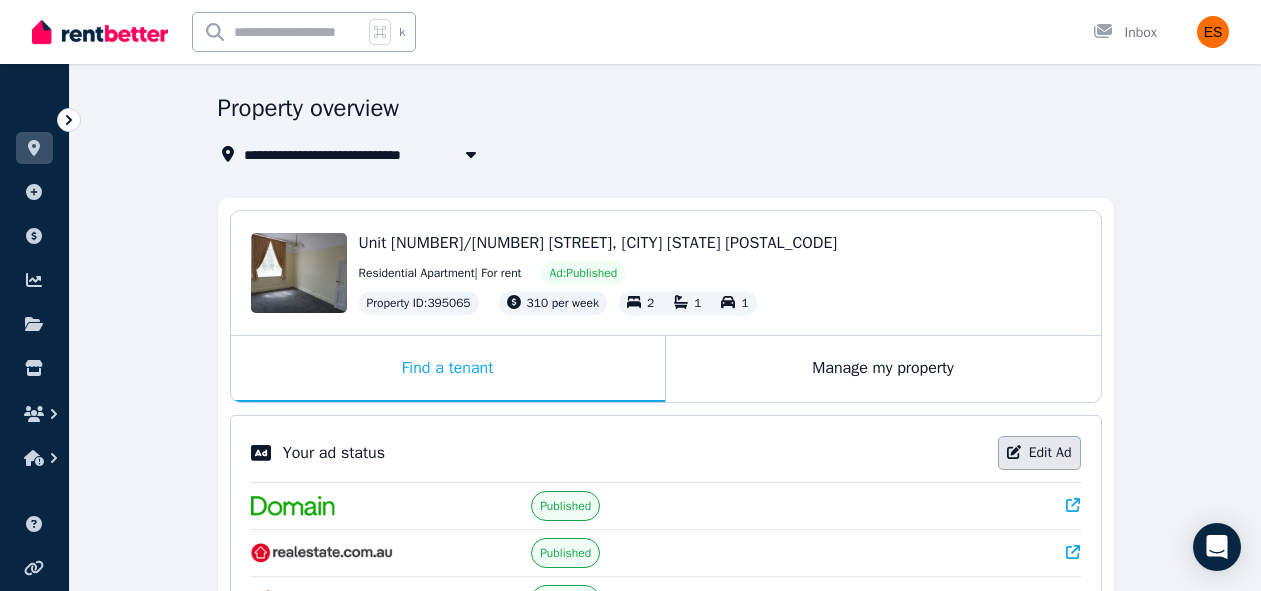 click on "Edit Ad" at bounding box center [1039, 453] 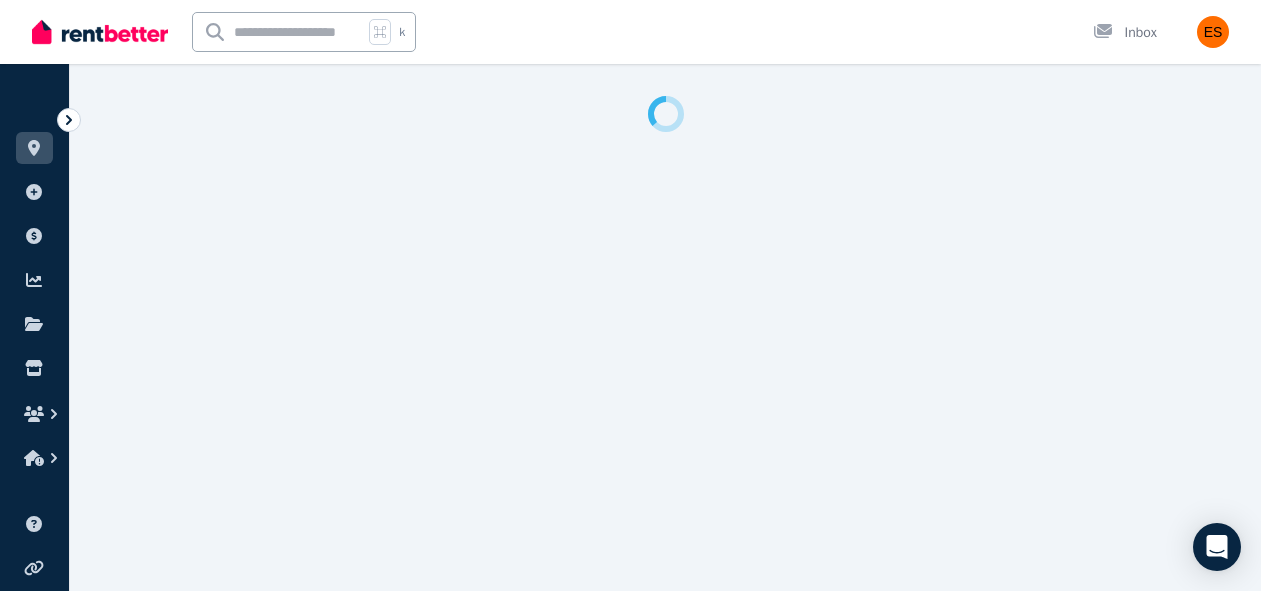 scroll, scrollTop: 0, scrollLeft: 0, axis: both 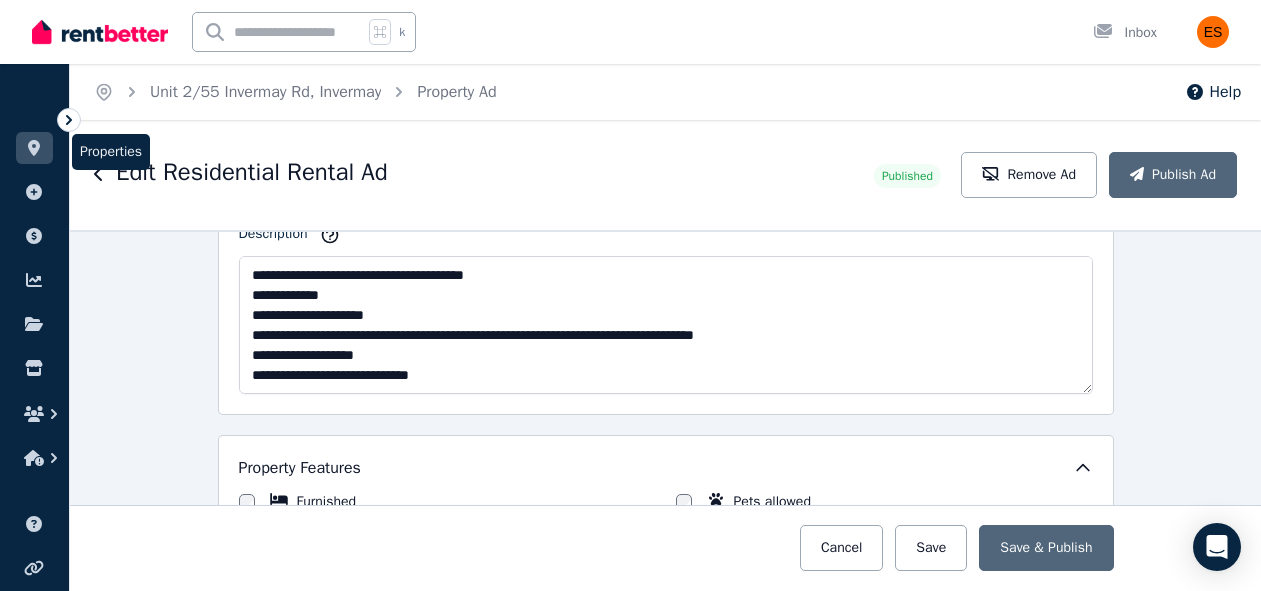 click 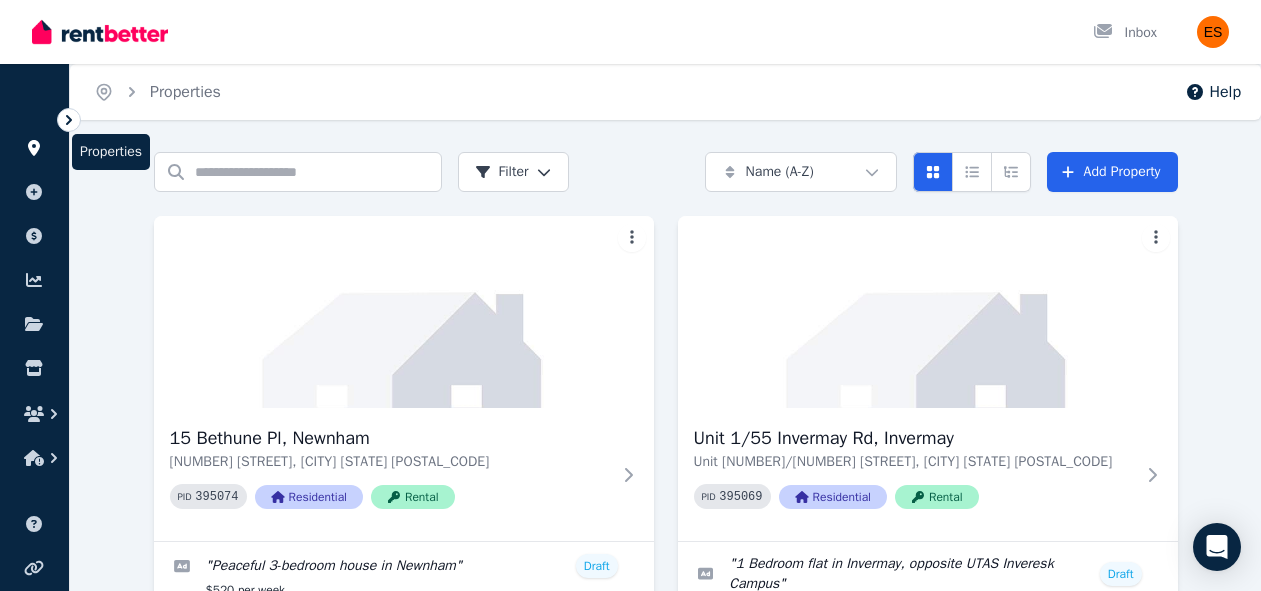 click 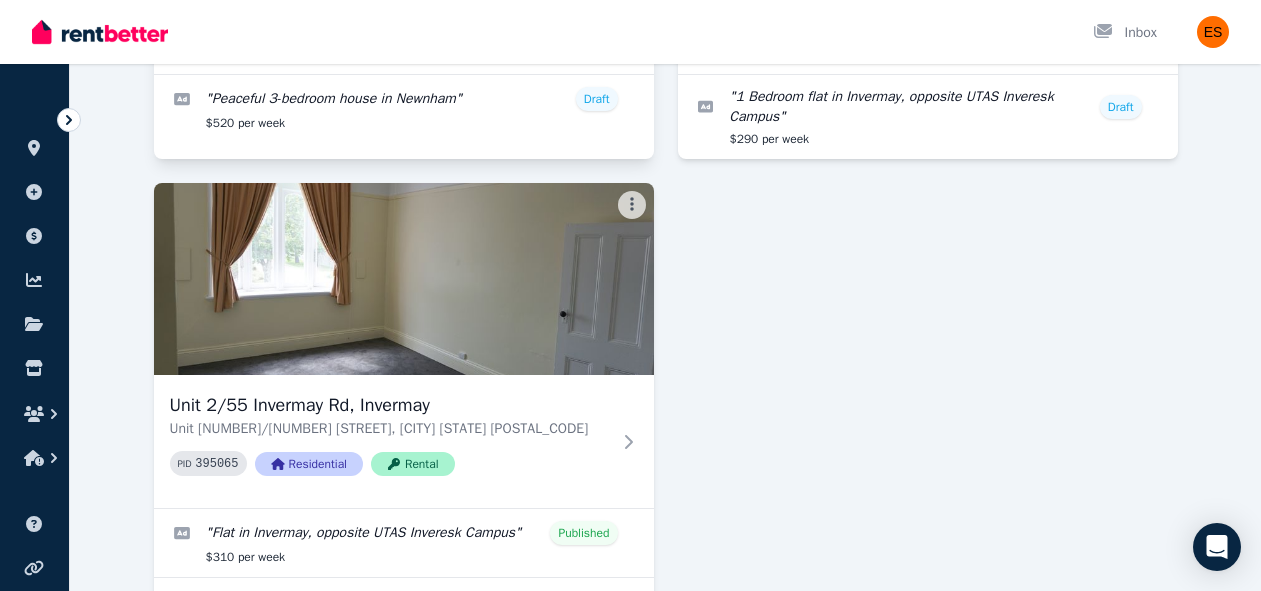 scroll, scrollTop: 469, scrollLeft: 0, axis: vertical 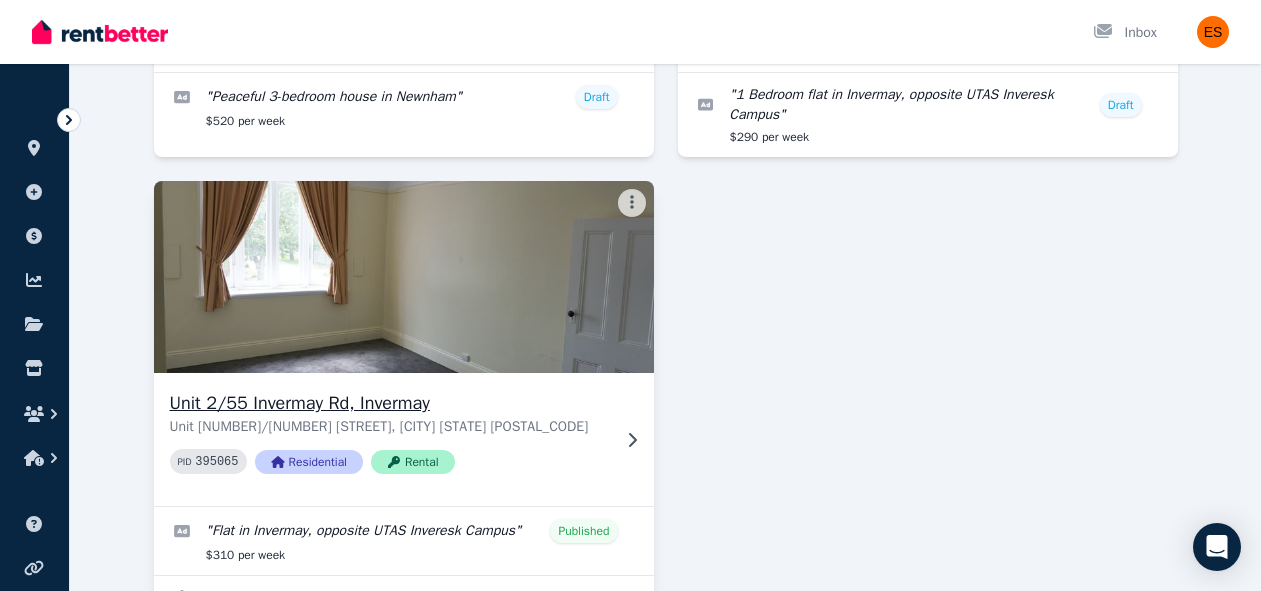click at bounding box center (403, 277) 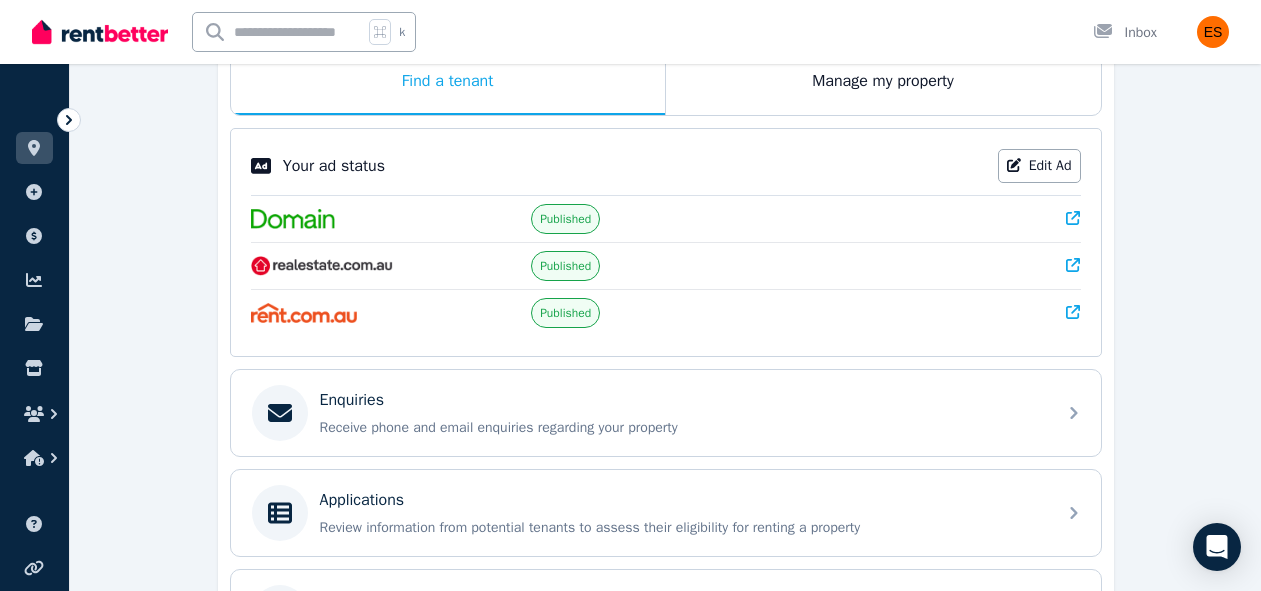 scroll, scrollTop: 350, scrollLeft: 0, axis: vertical 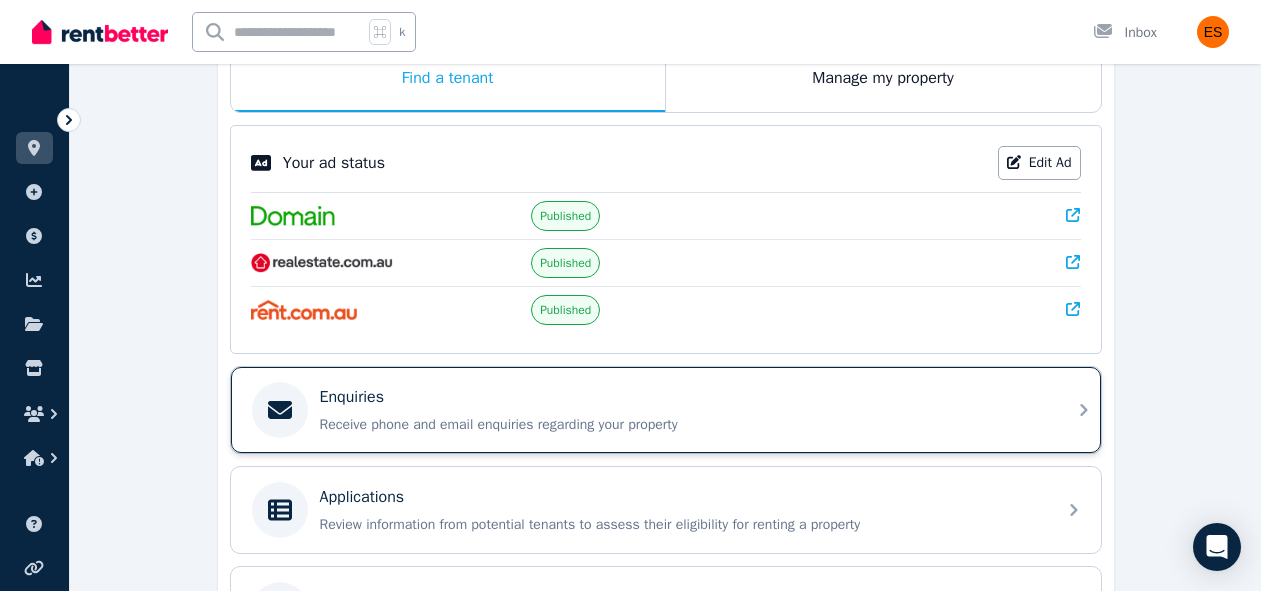 click on "Enquiries Receive phone and email enquiries regarding your property" at bounding box center (648, 410) 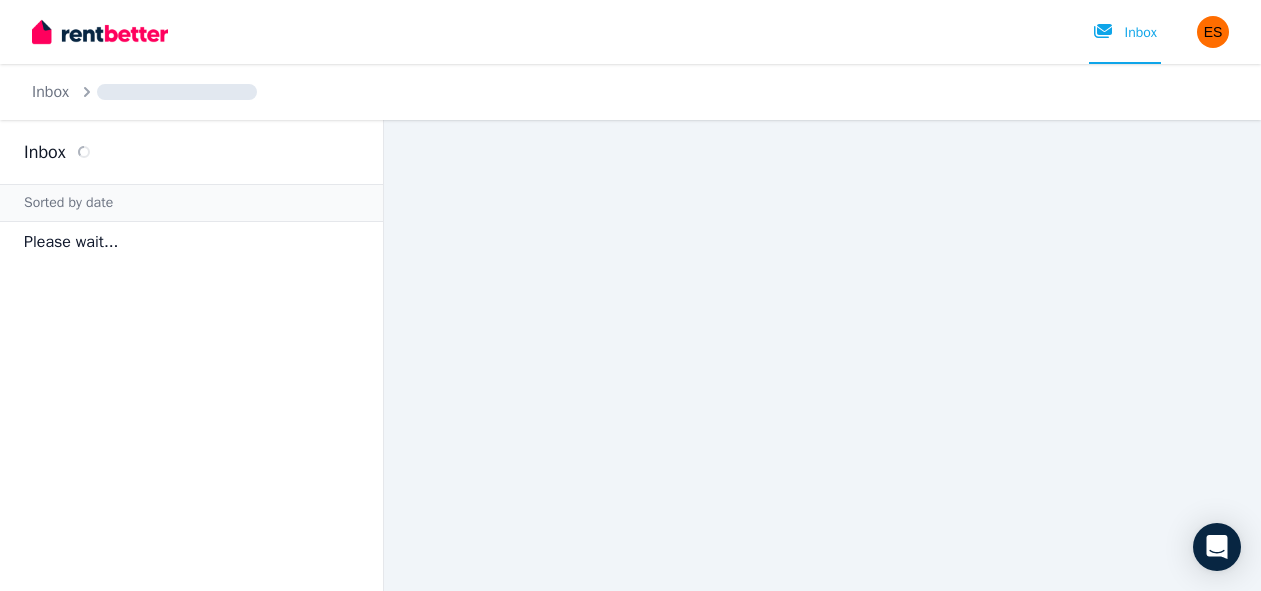 scroll, scrollTop: 0, scrollLeft: 0, axis: both 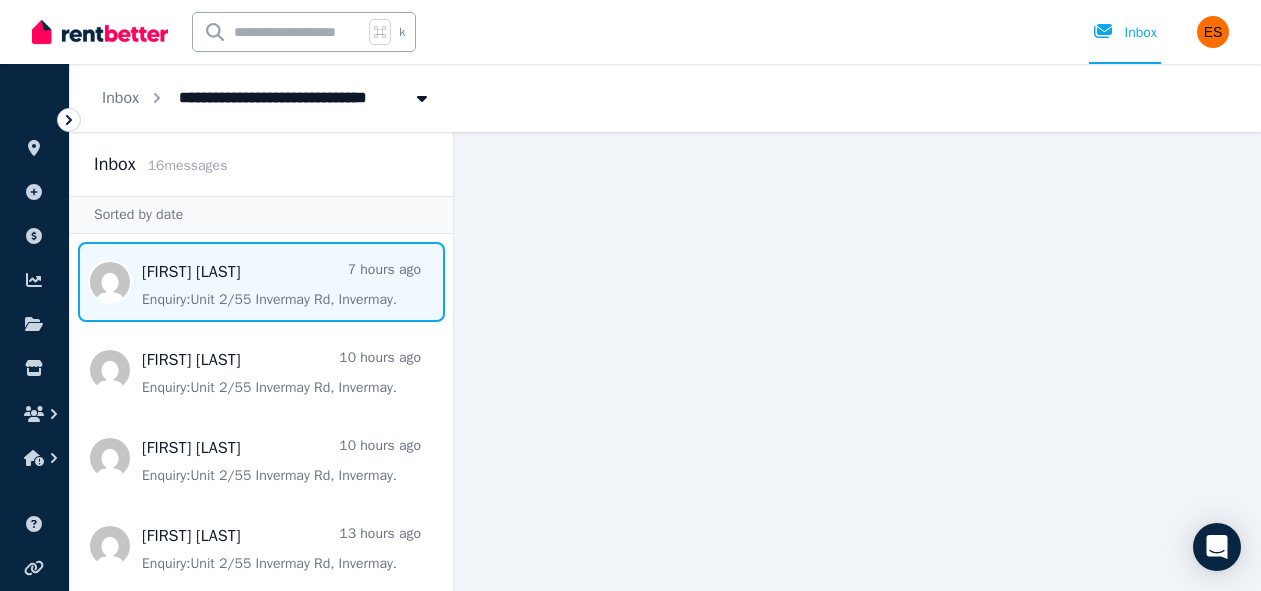 click at bounding box center (261, 282) 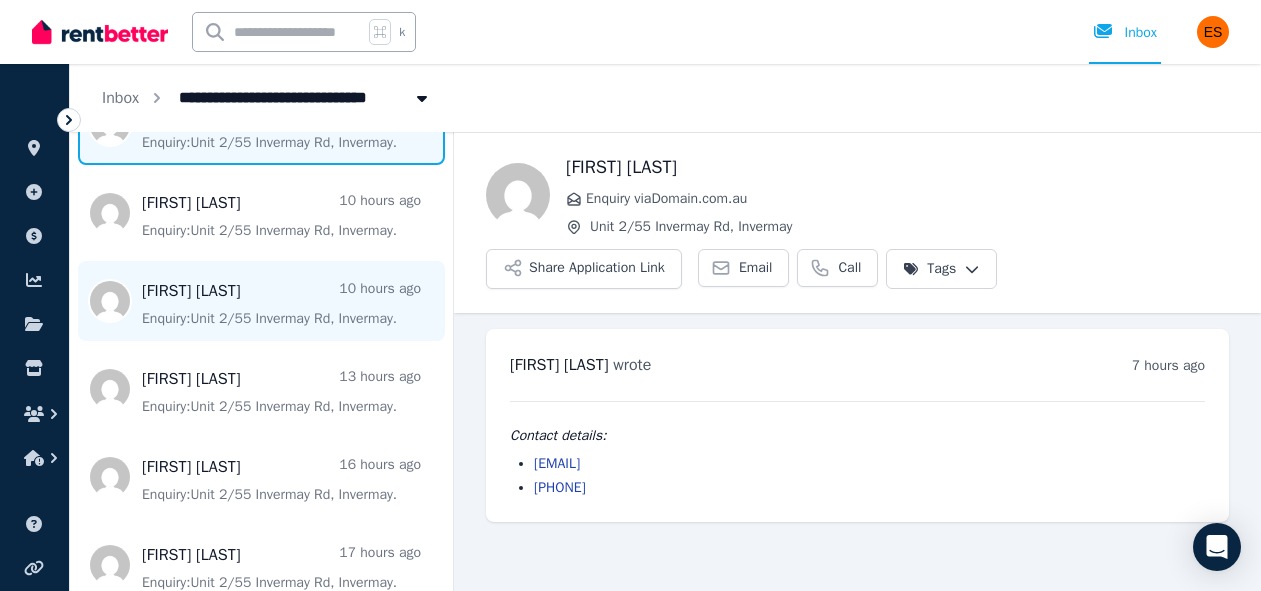 scroll, scrollTop: 183, scrollLeft: 0, axis: vertical 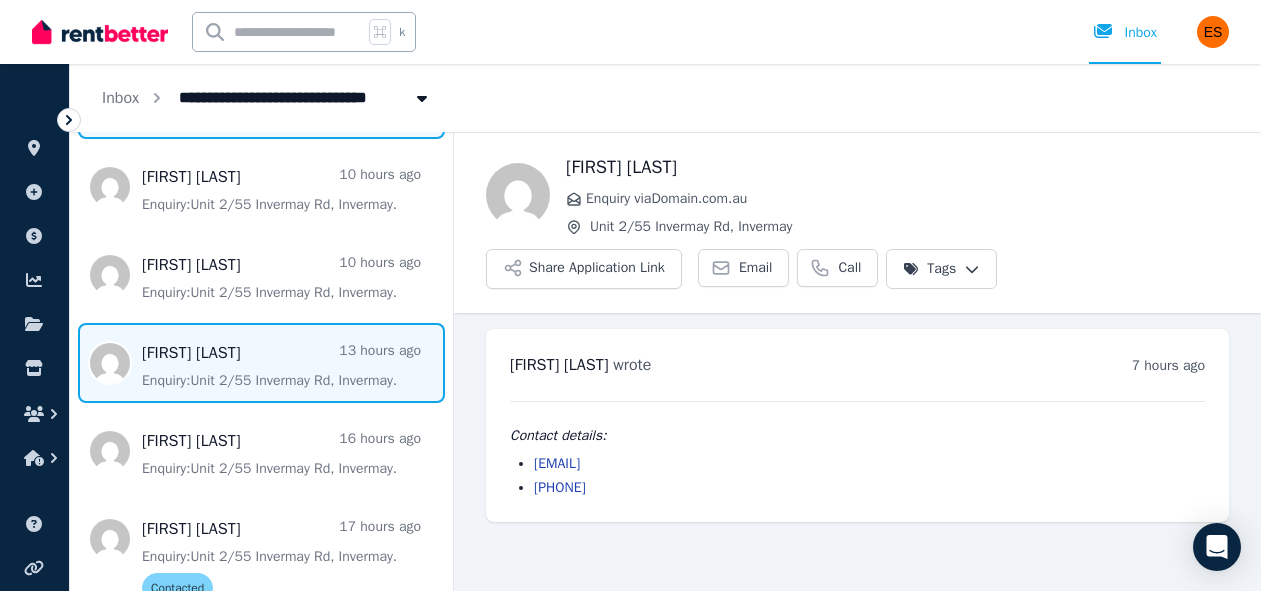 click at bounding box center [261, 363] 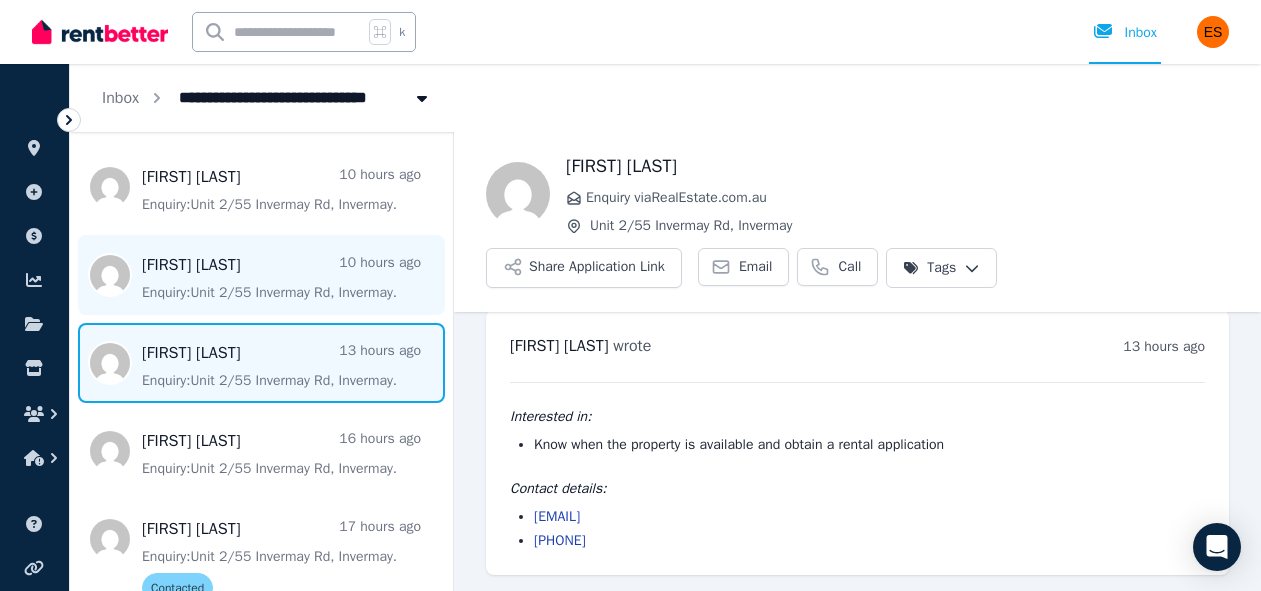 scroll, scrollTop: 275, scrollLeft: 0, axis: vertical 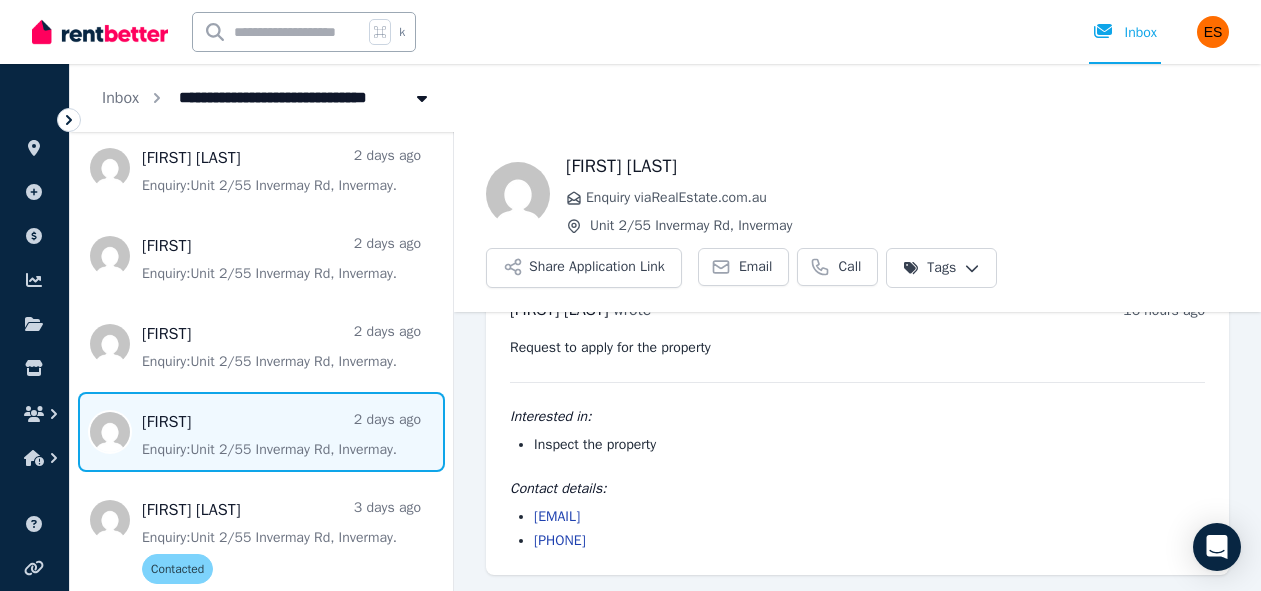 click at bounding box center (261, 432) 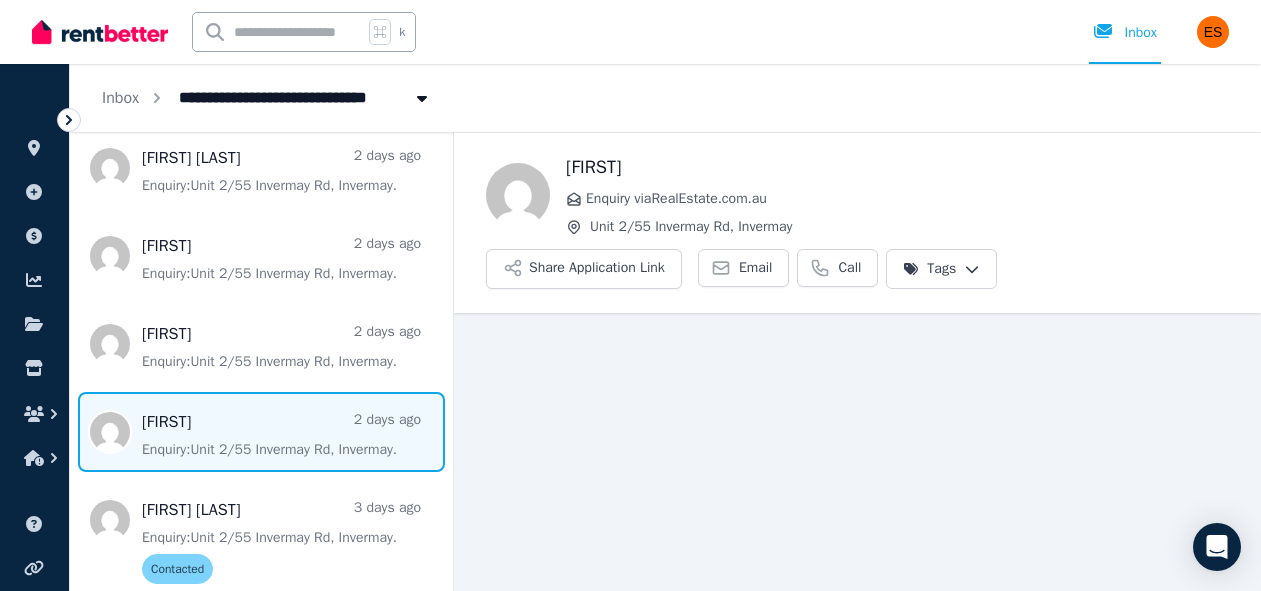 scroll, scrollTop: 19, scrollLeft: 0, axis: vertical 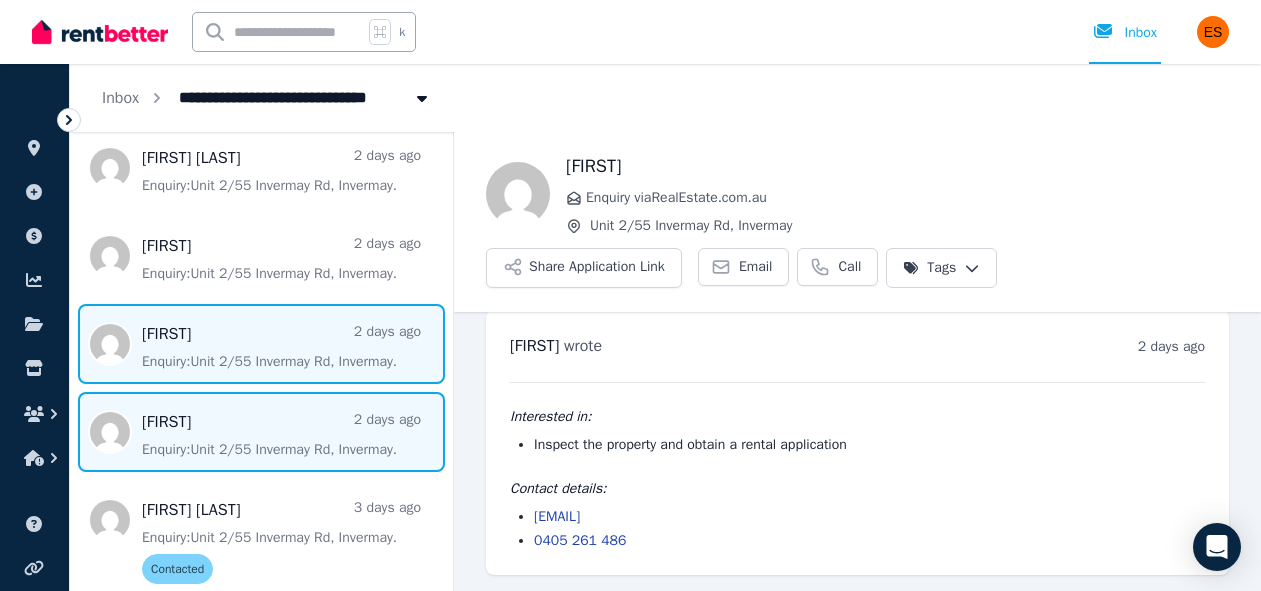 click at bounding box center (261, 344) 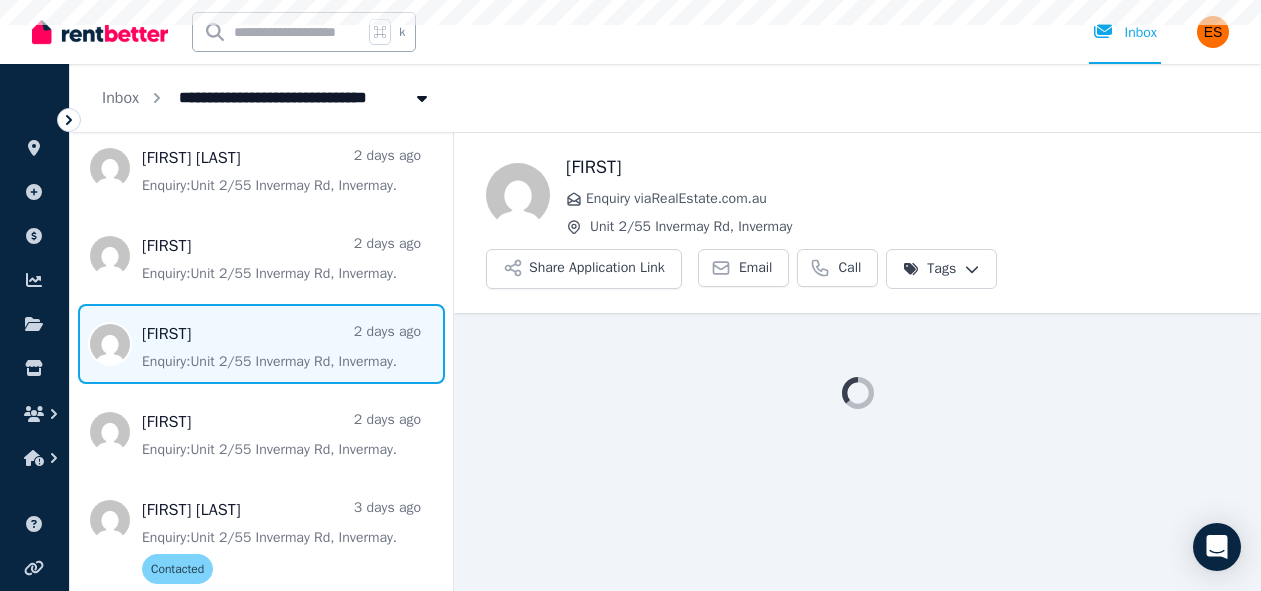 scroll, scrollTop: 0, scrollLeft: 0, axis: both 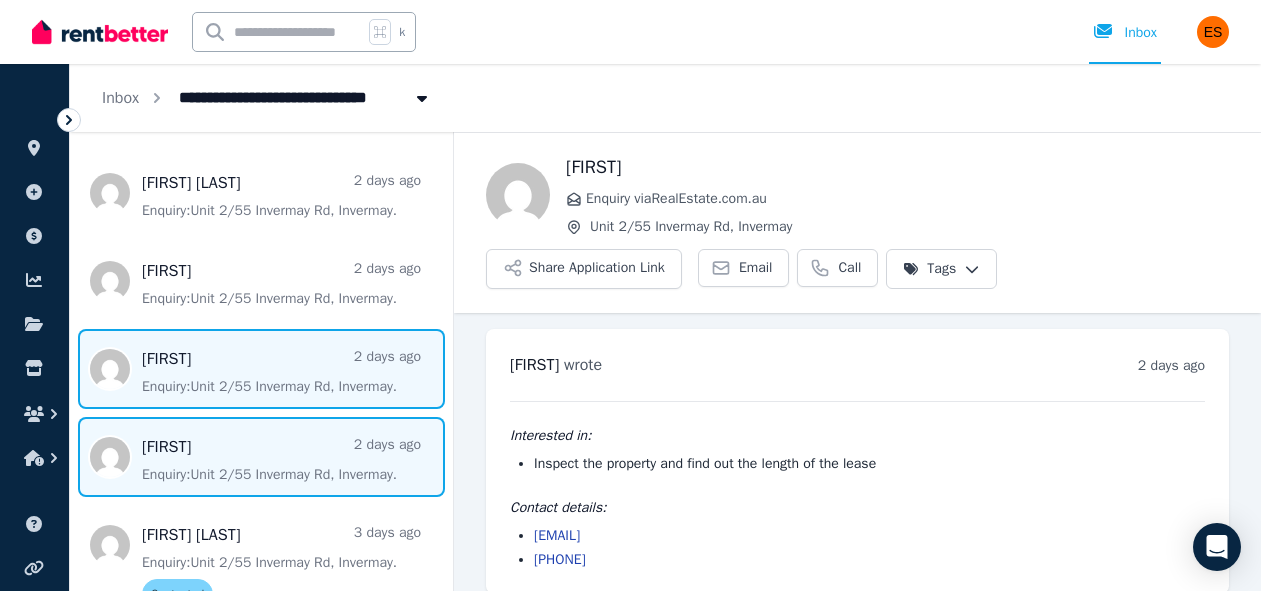 click at bounding box center [261, 457] 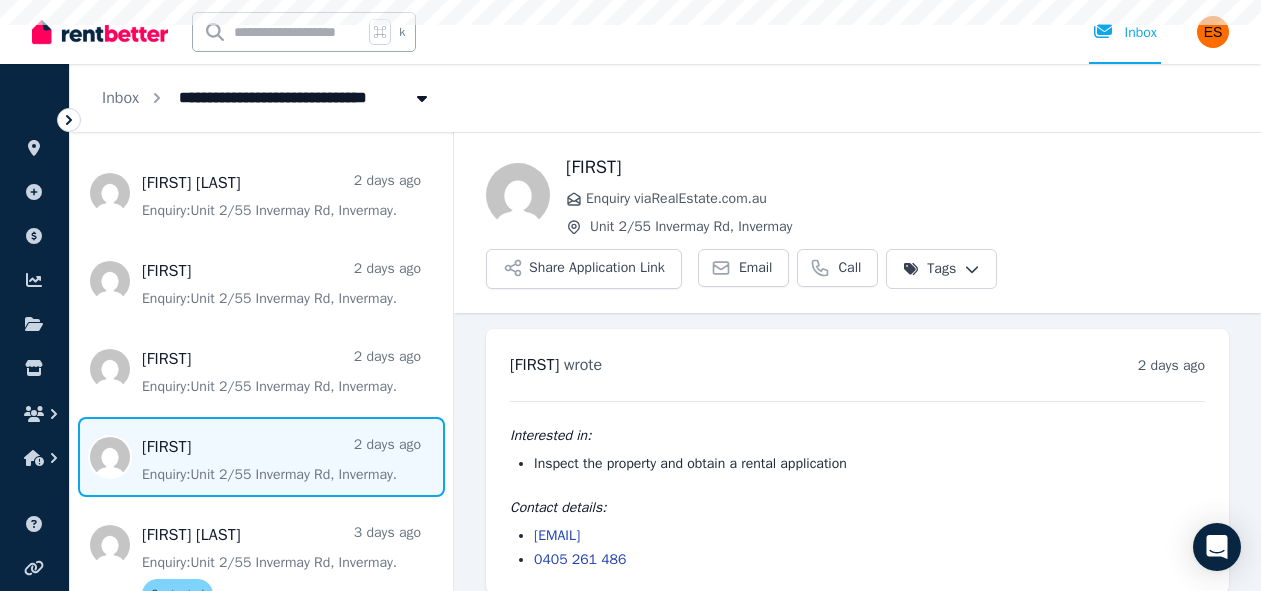 scroll, scrollTop: 19, scrollLeft: 0, axis: vertical 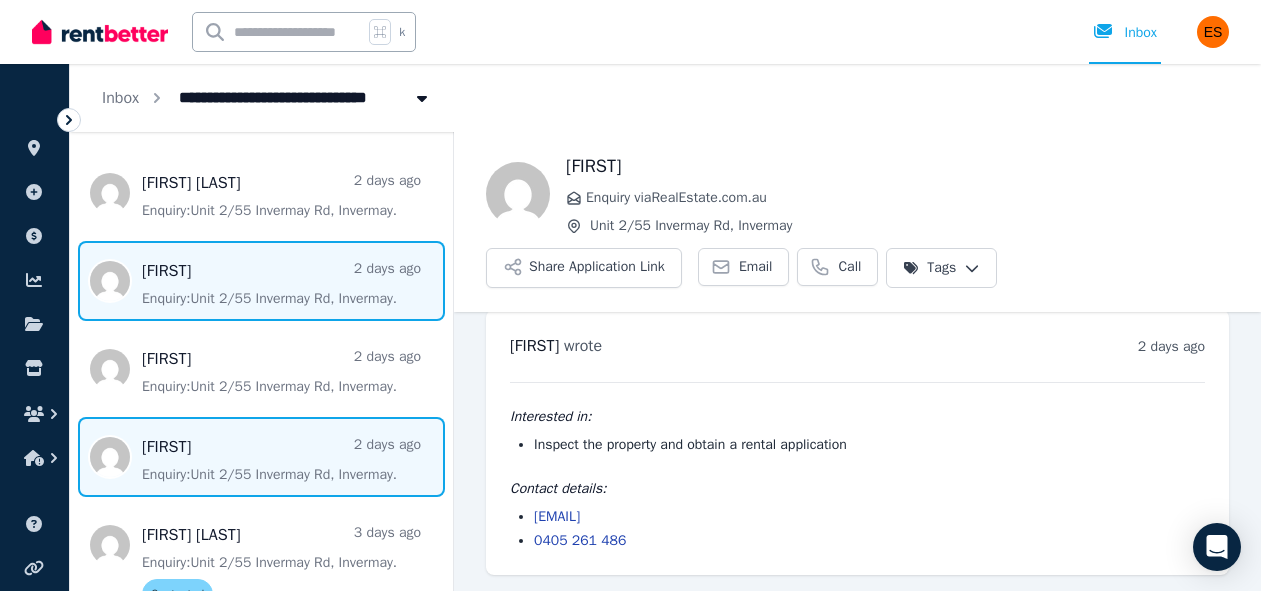 click at bounding box center (261, 281) 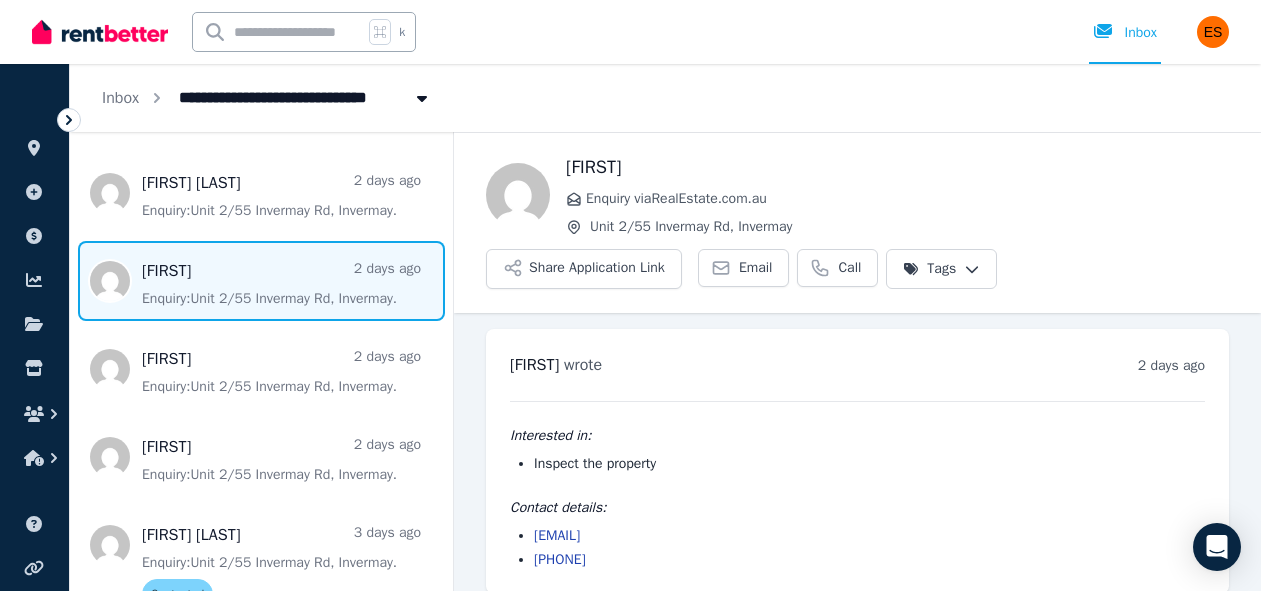 scroll, scrollTop: 19, scrollLeft: 0, axis: vertical 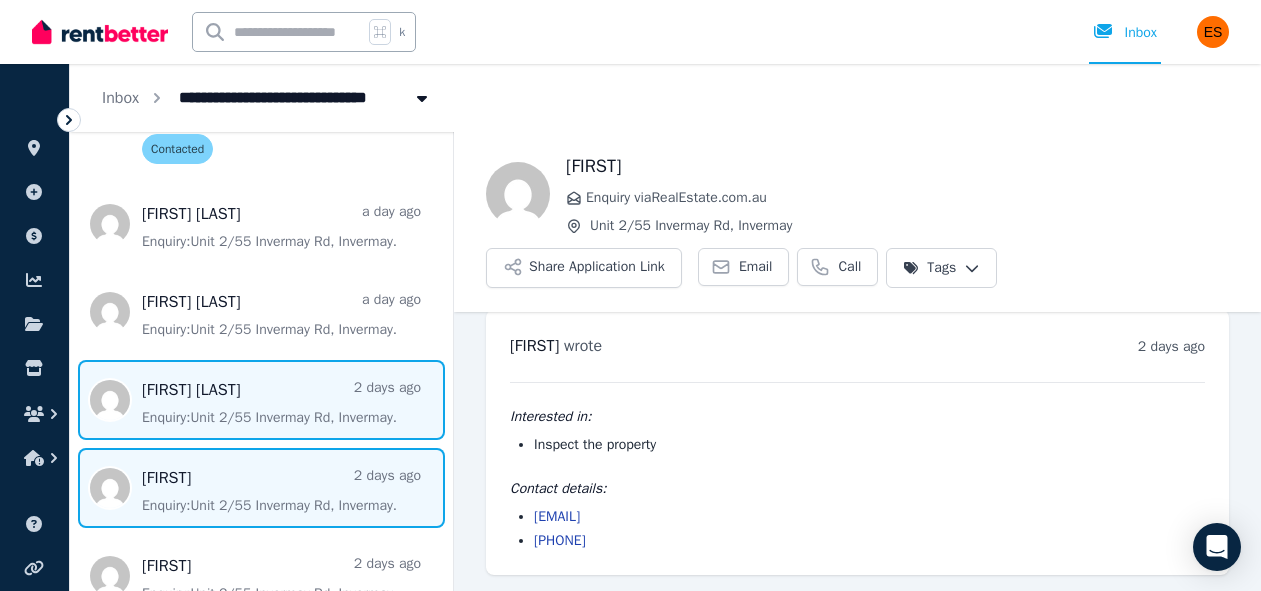 click at bounding box center [261, 400] 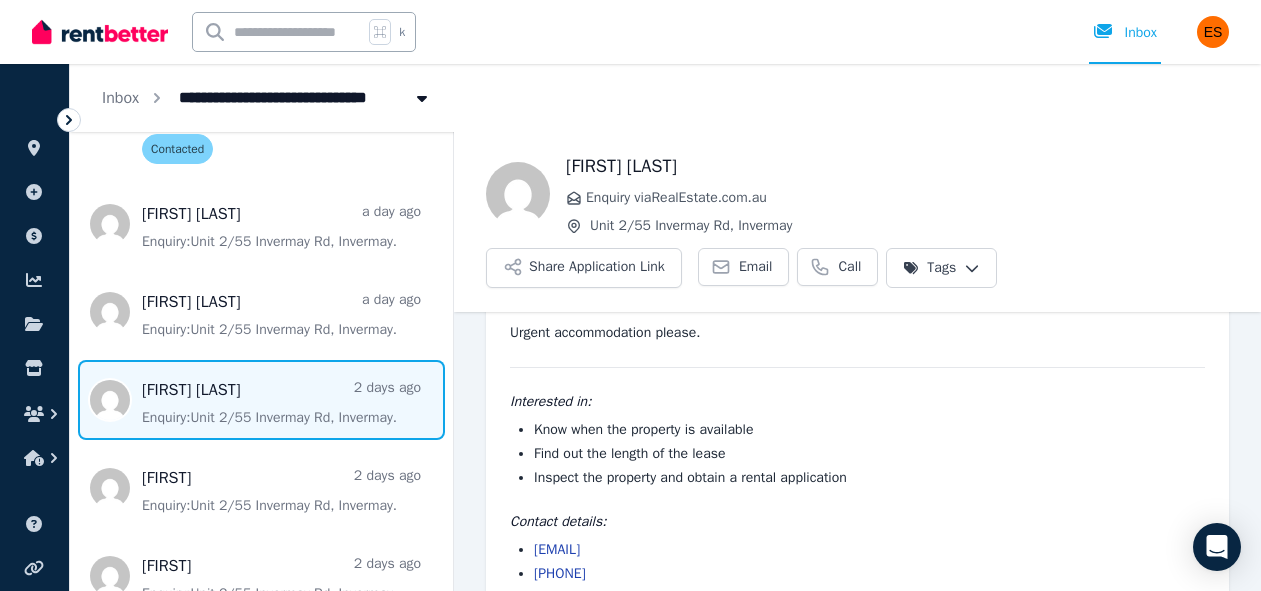 scroll, scrollTop: 0, scrollLeft: 0, axis: both 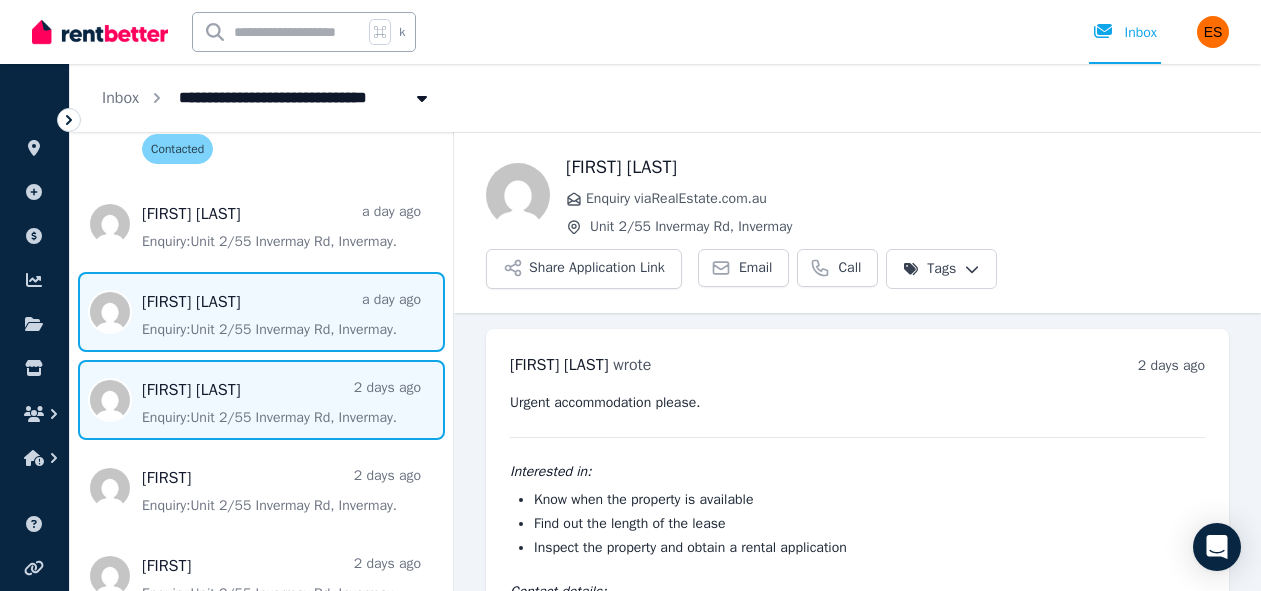 click at bounding box center (261, 312) 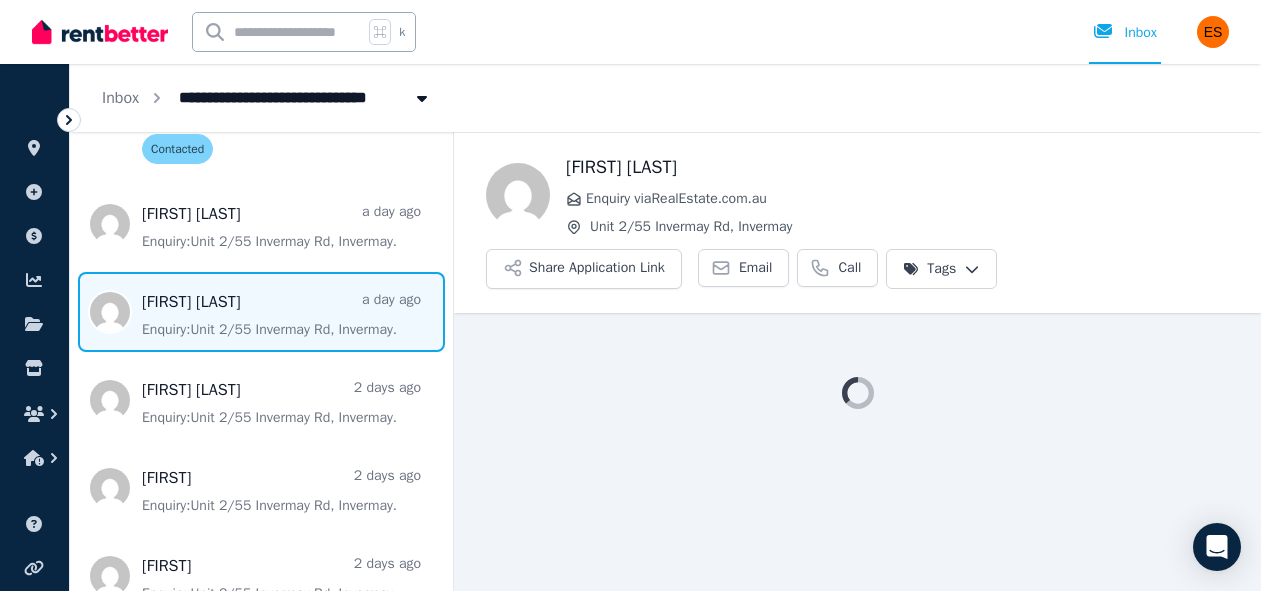click on "**********" at bounding box center [630, 295] 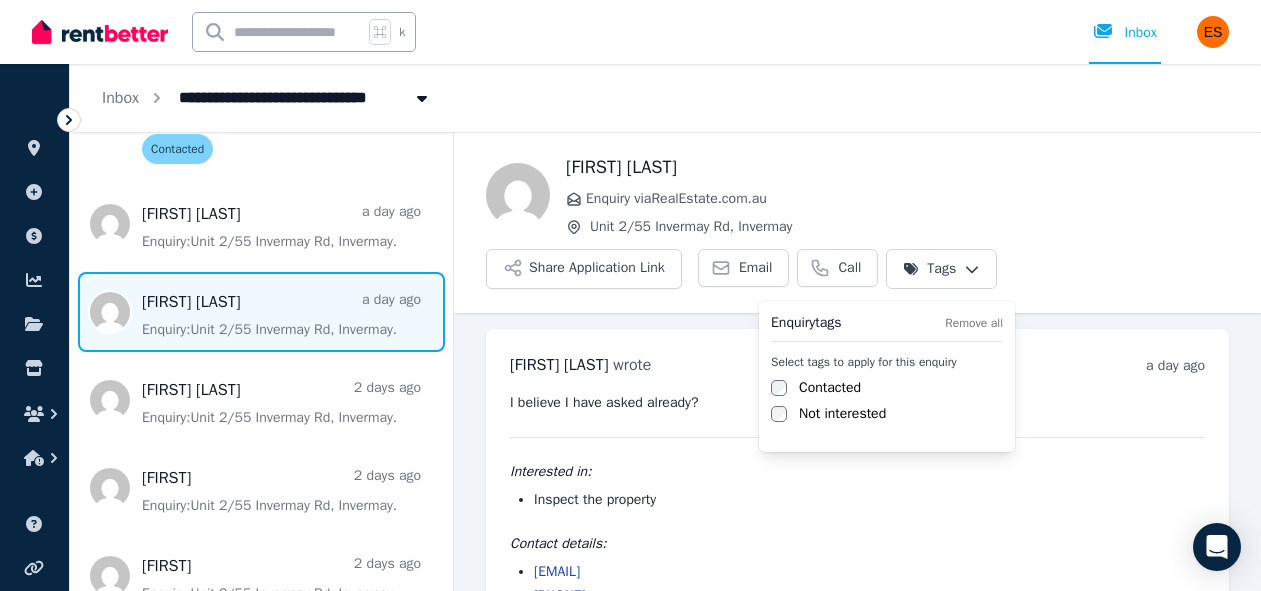 scroll, scrollTop: 55, scrollLeft: 0, axis: vertical 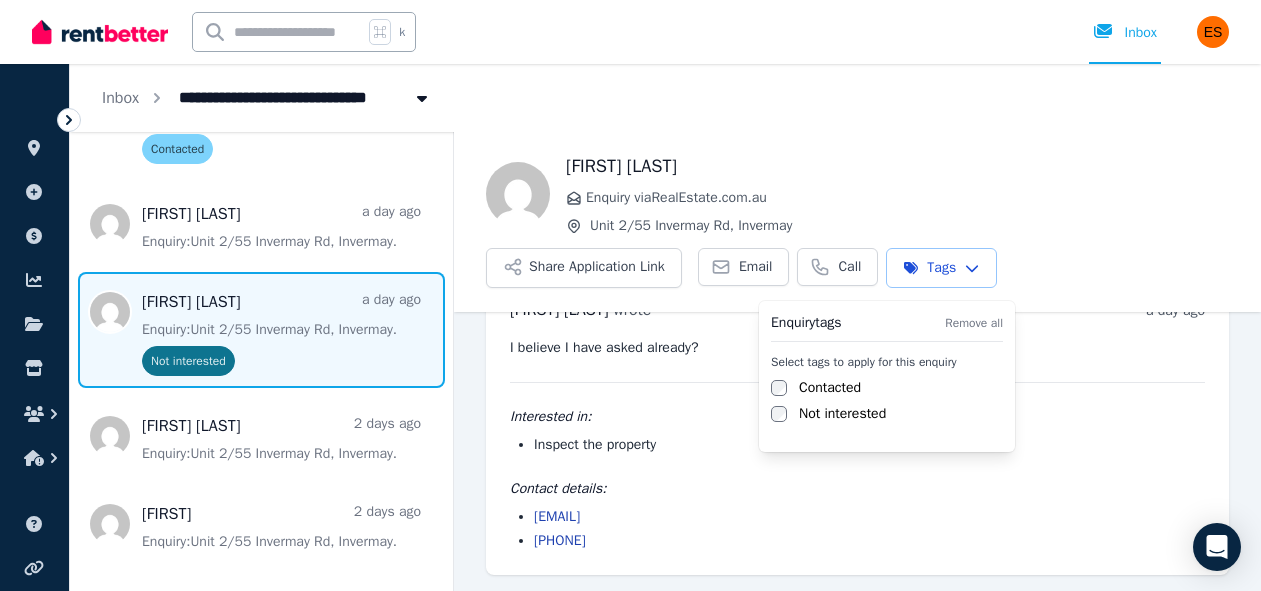 click on "**********" at bounding box center (630, 295) 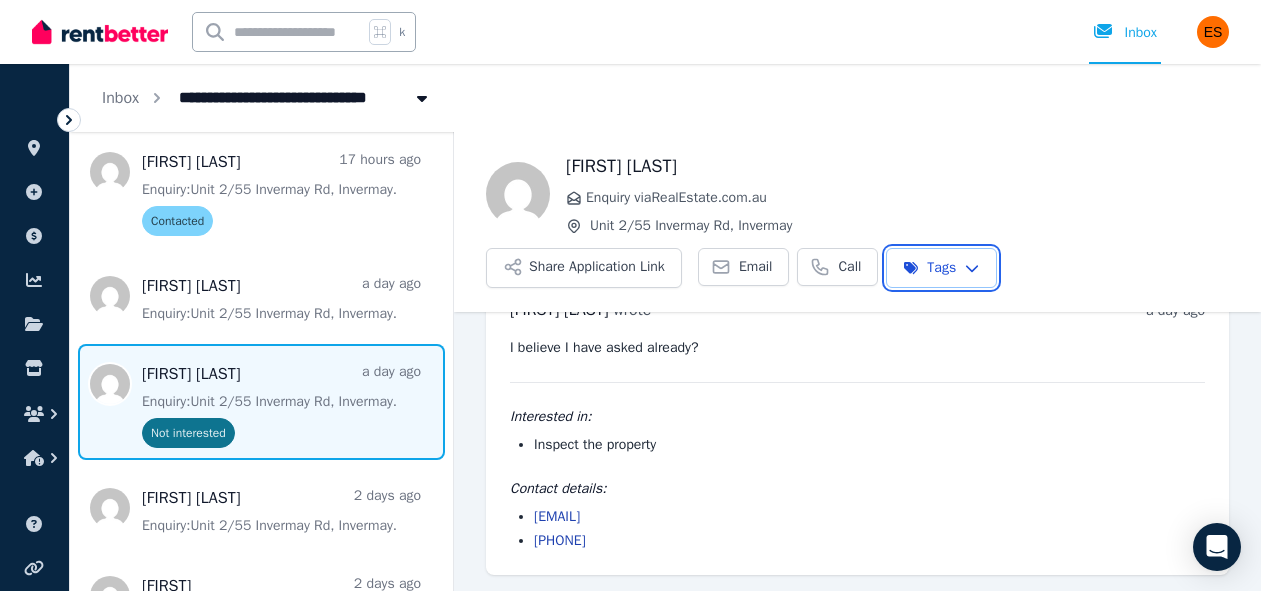 scroll, scrollTop: 479, scrollLeft: 0, axis: vertical 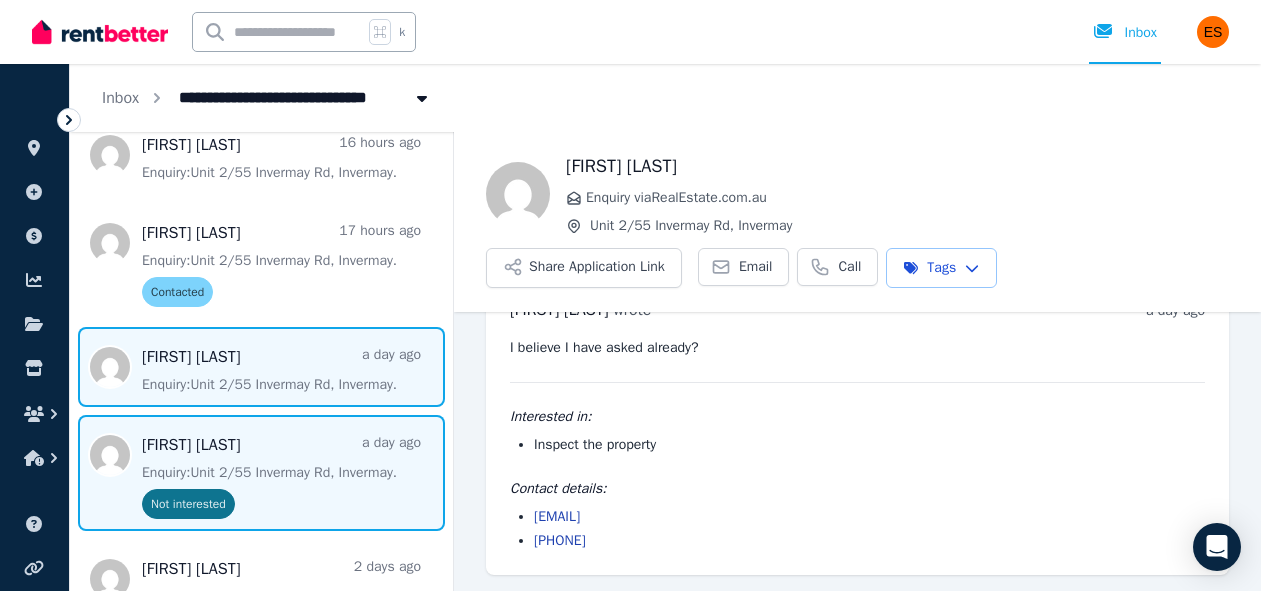 click at bounding box center [261, 367] 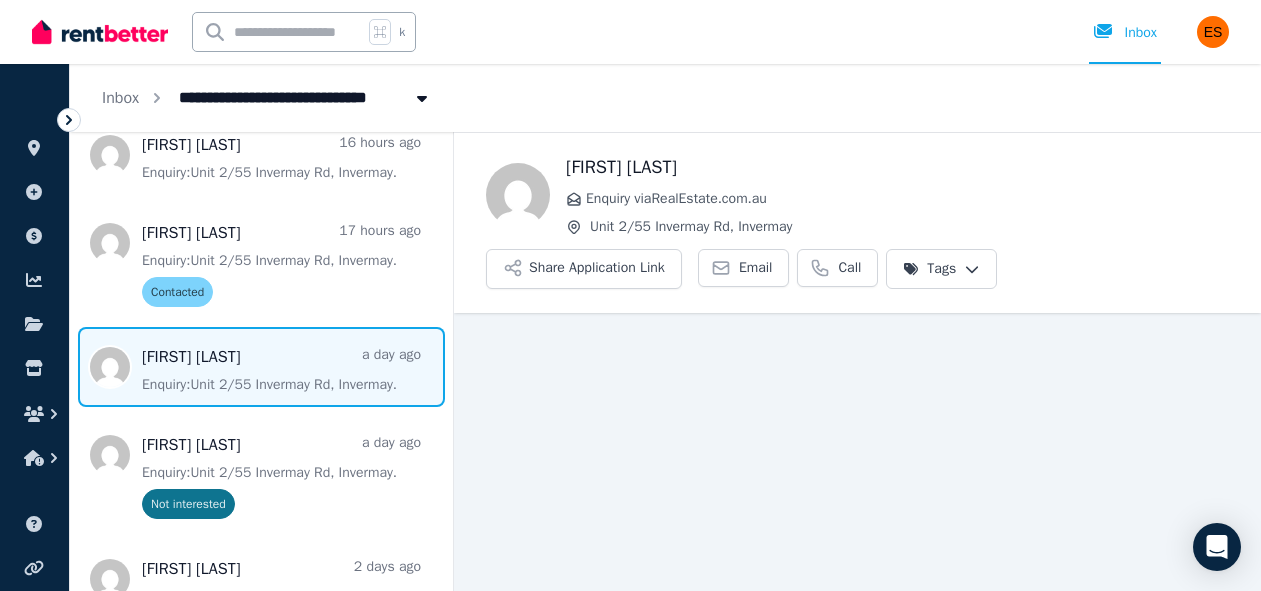 scroll, scrollTop: 19, scrollLeft: 0, axis: vertical 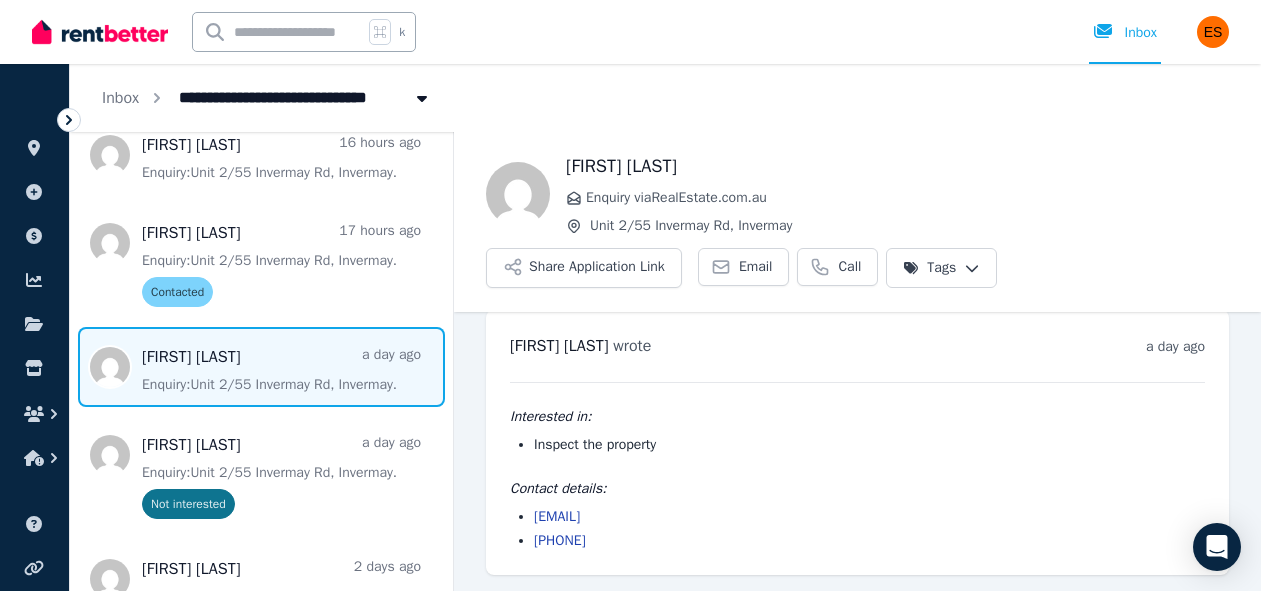 click on "**********" at bounding box center (630, 295) 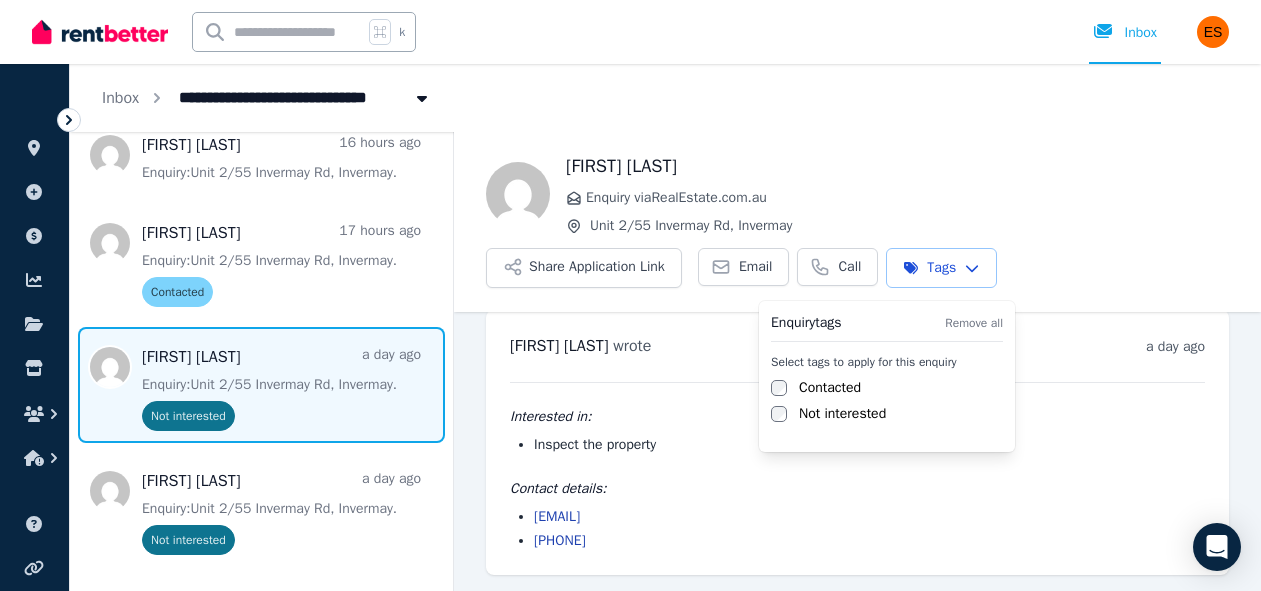 click on "**********" at bounding box center (630, 295) 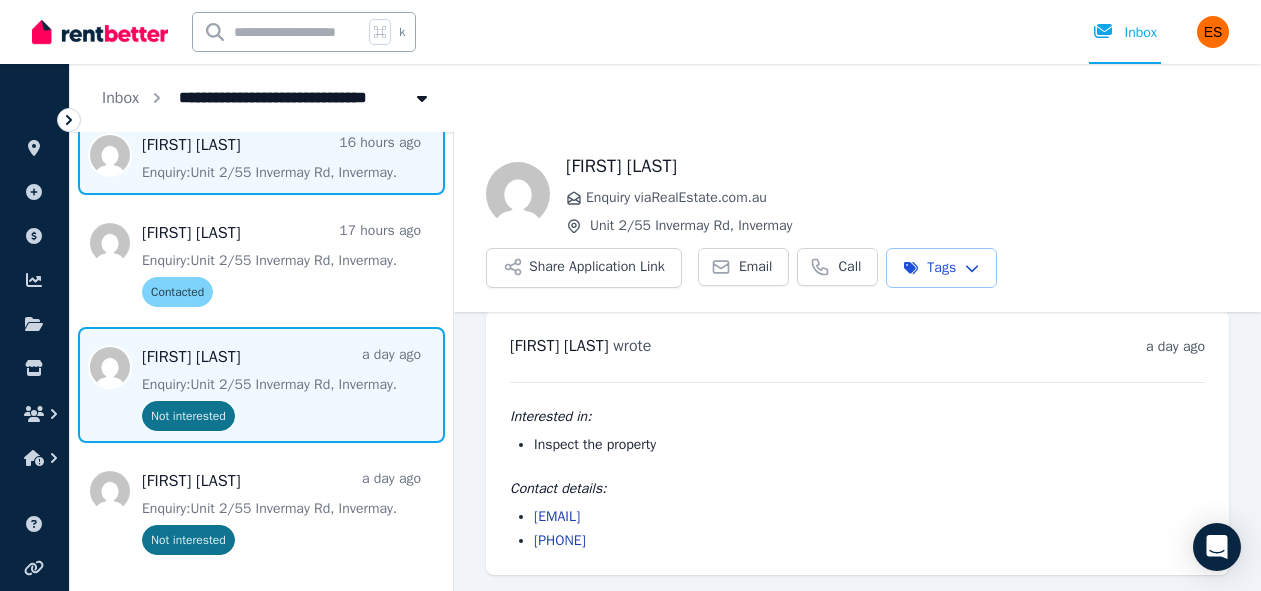 click at bounding box center [261, 155] 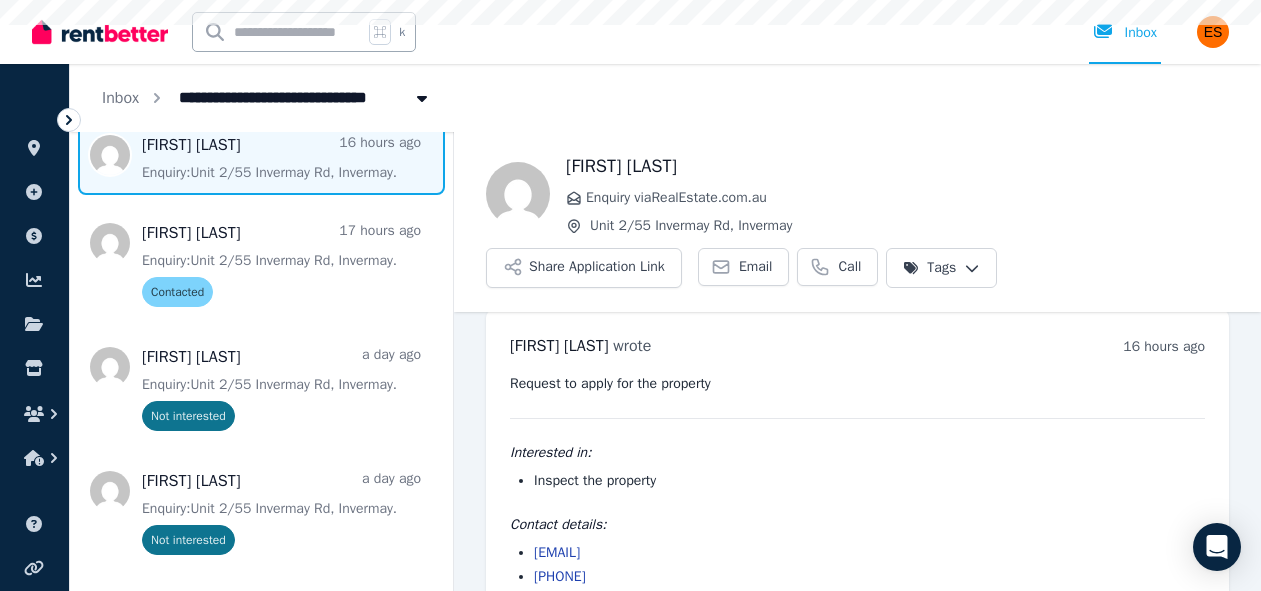 scroll, scrollTop: 55, scrollLeft: 0, axis: vertical 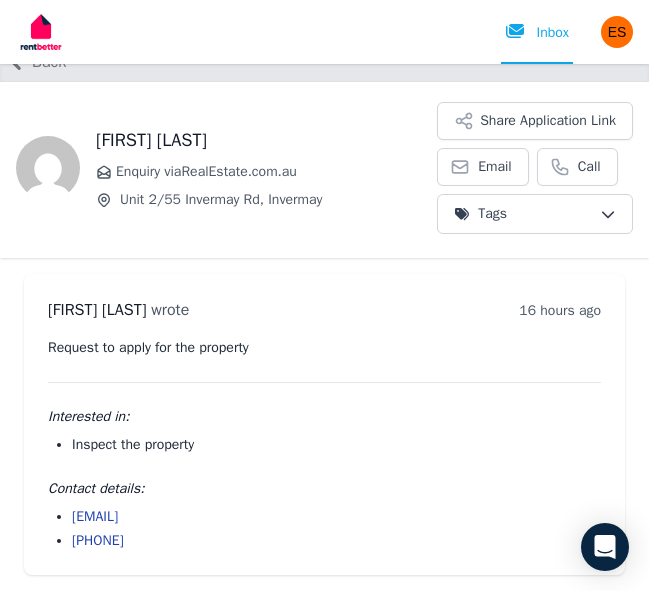 click on "**********" at bounding box center (324, 224) 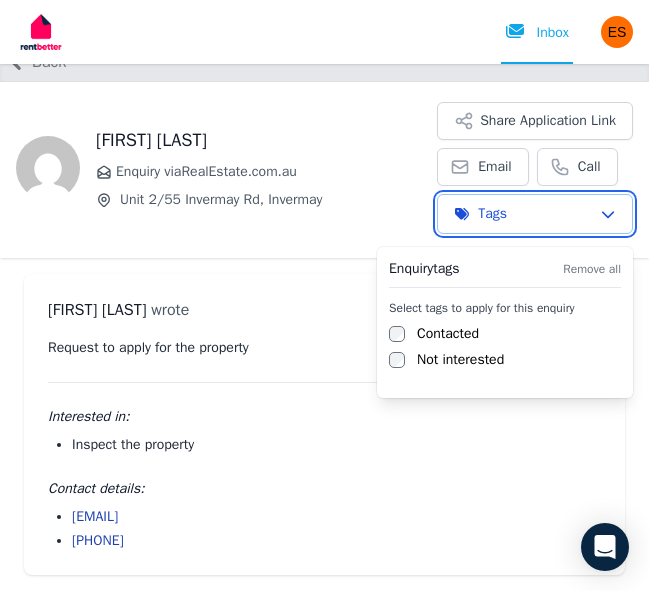 click on "**********" at bounding box center [324, 224] 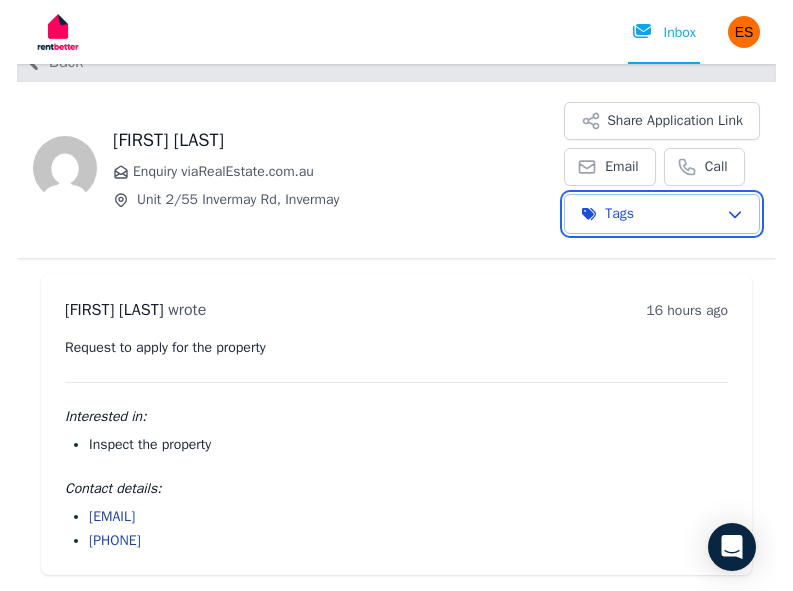 scroll, scrollTop: 0, scrollLeft: 0, axis: both 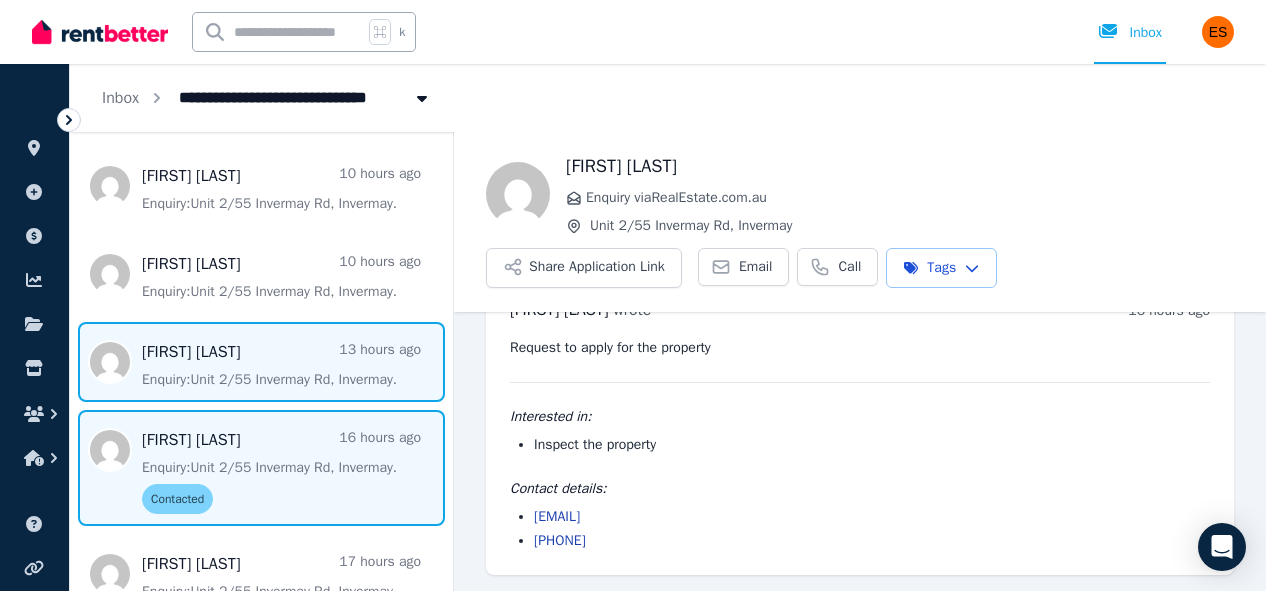 click at bounding box center [261, 362] 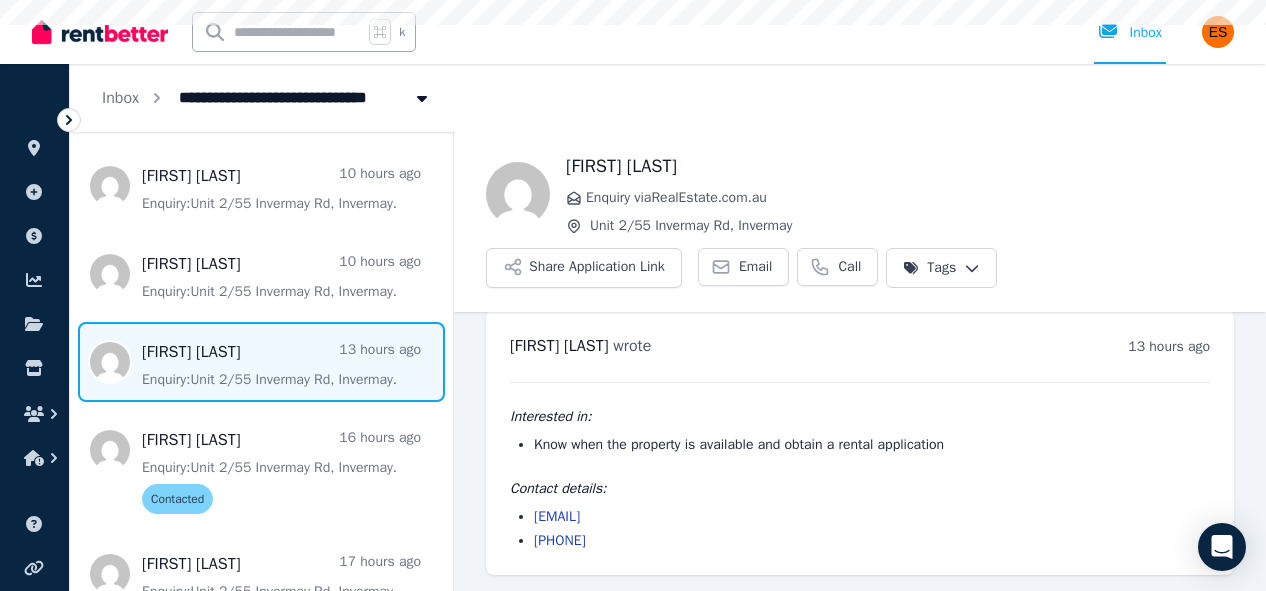scroll, scrollTop: 19, scrollLeft: 0, axis: vertical 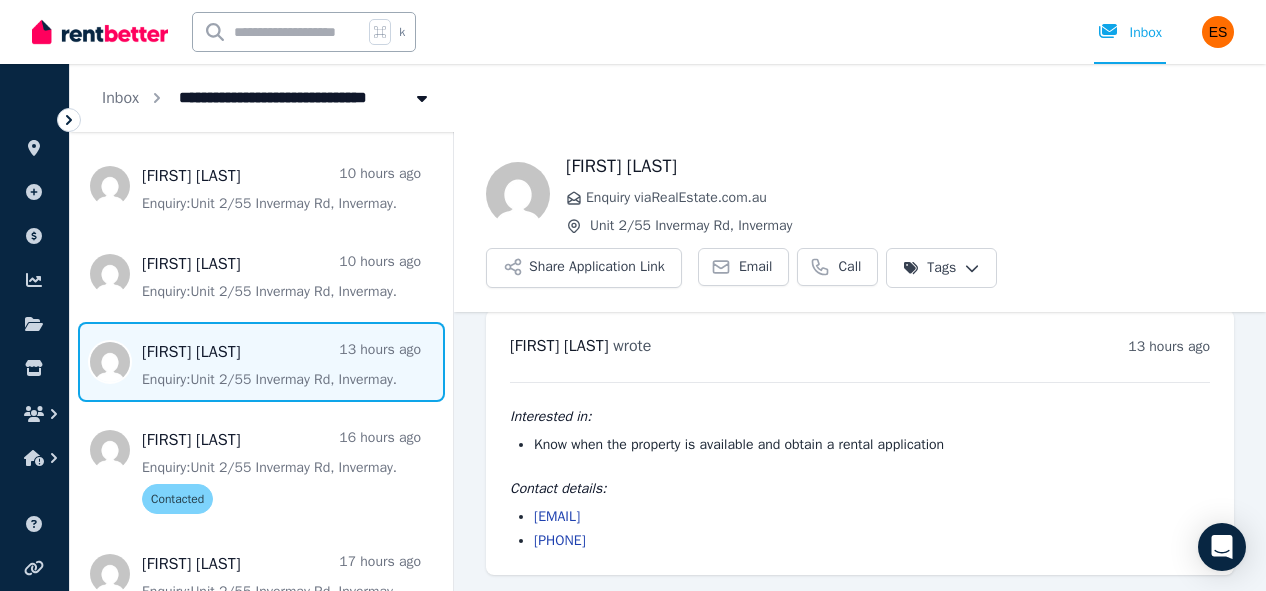click on "**********" at bounding box center (633, 295) 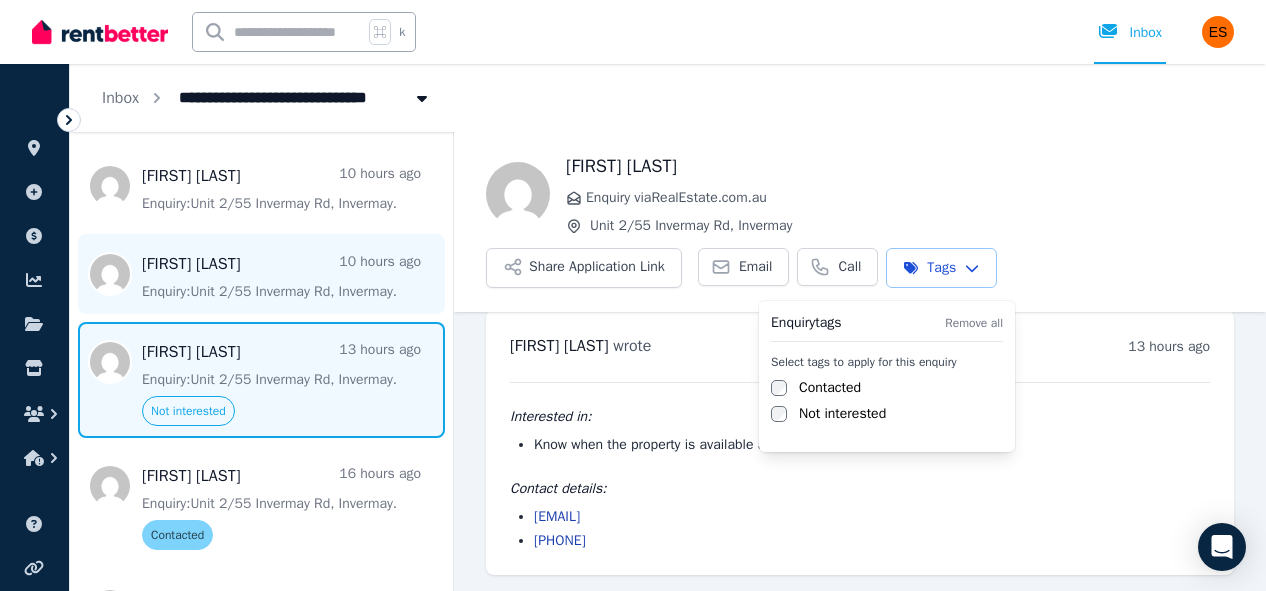click on "**********" at bounding box center (633, 295) 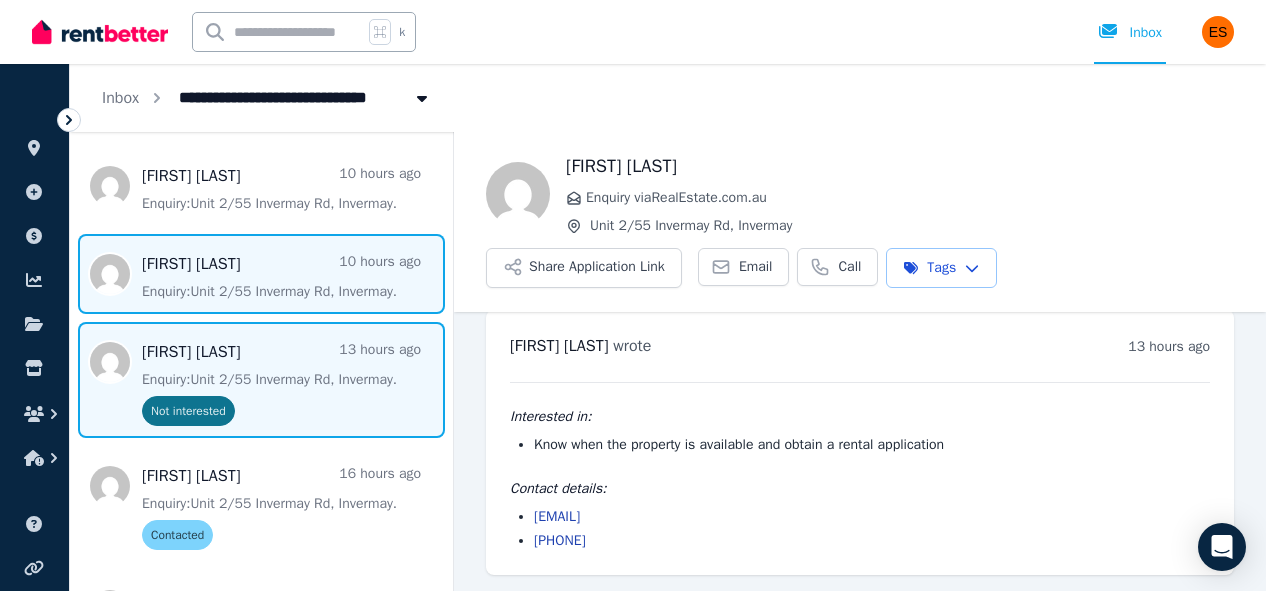 click at bounding box center (261, 274) 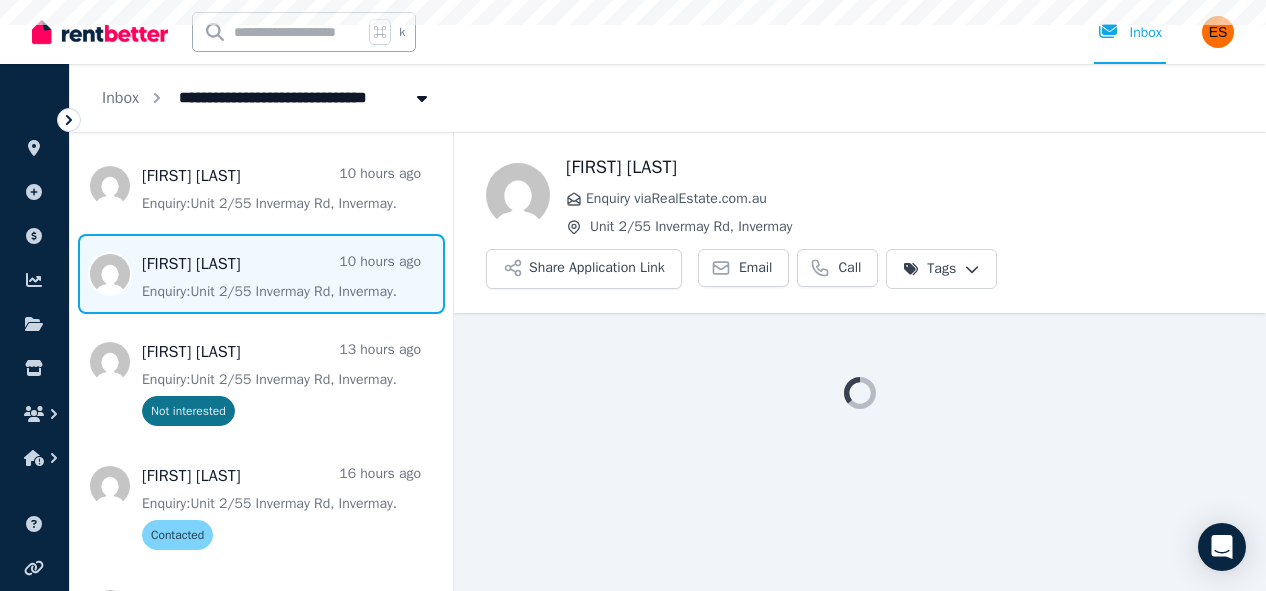 scroll, scrollTop: 0, scrollLeft: 0, axis: both 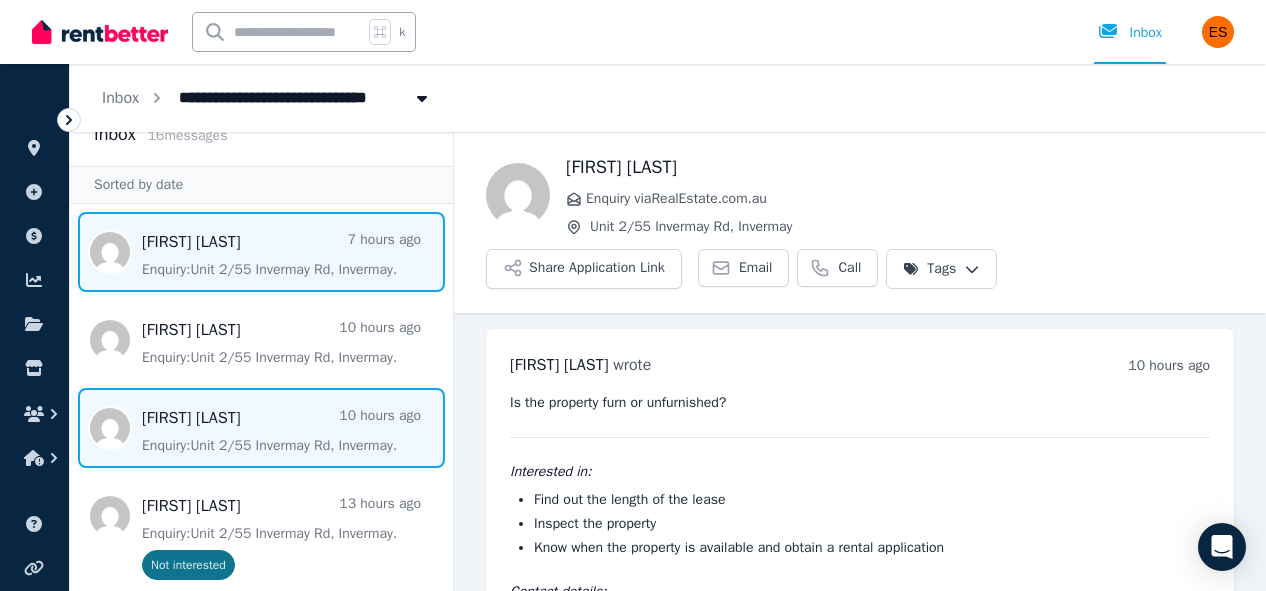 click at bounding box center (261, 252) 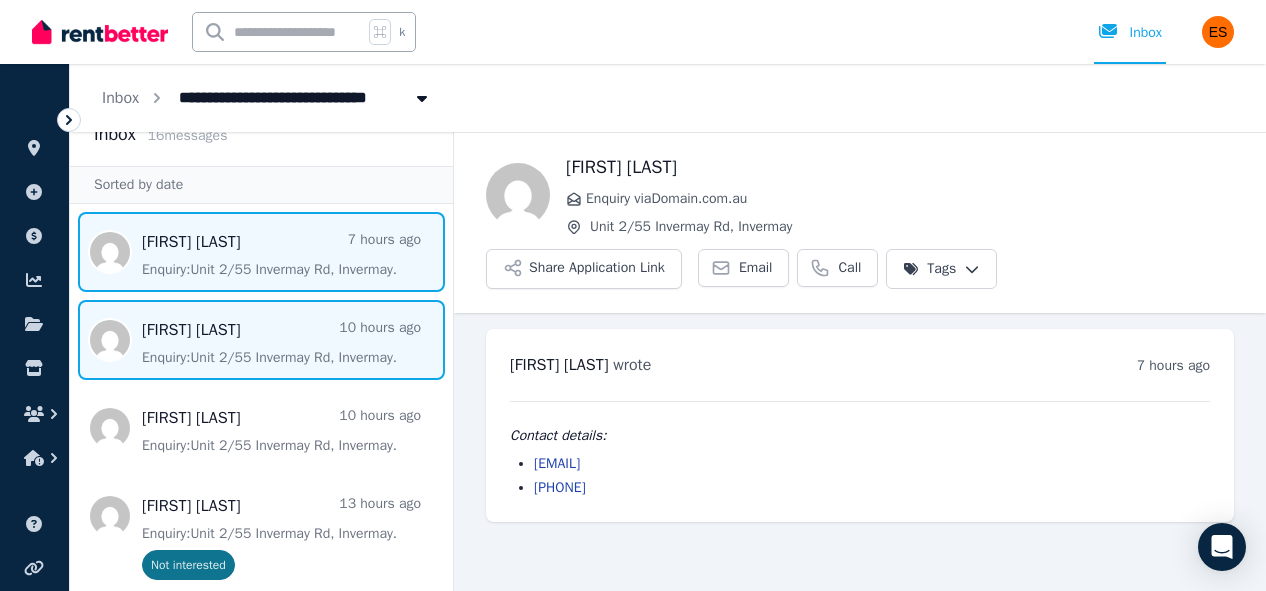 click at bounding box center [261, 340] 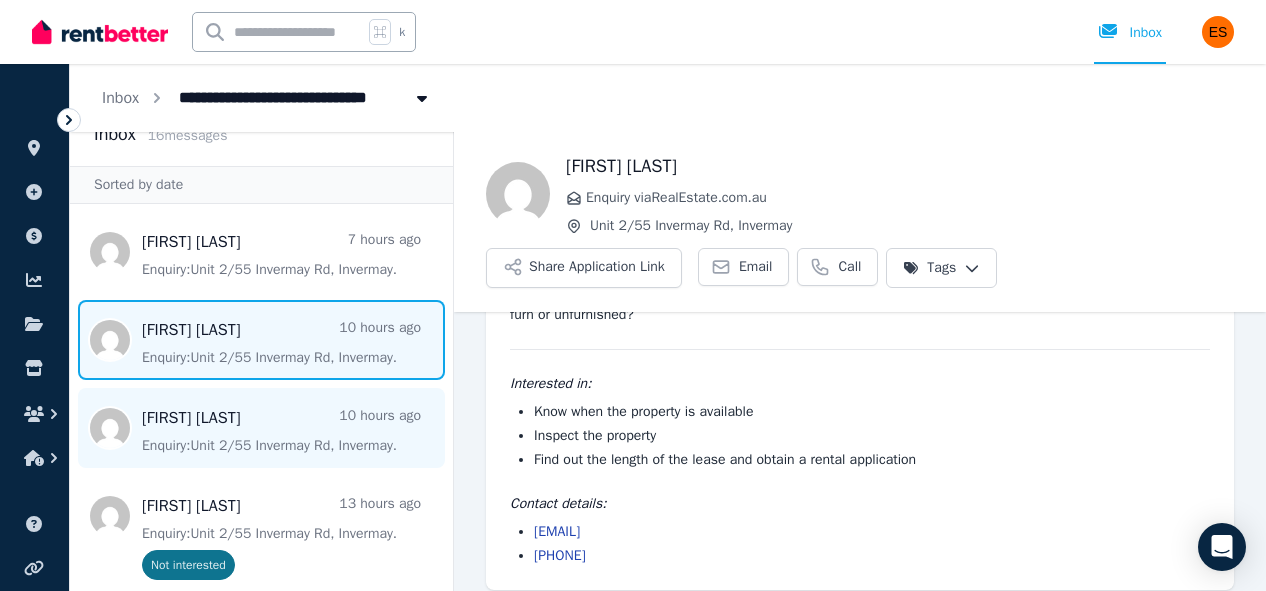 scroll, scrollTop: 103, scrollLeft: 0, axis: vertical 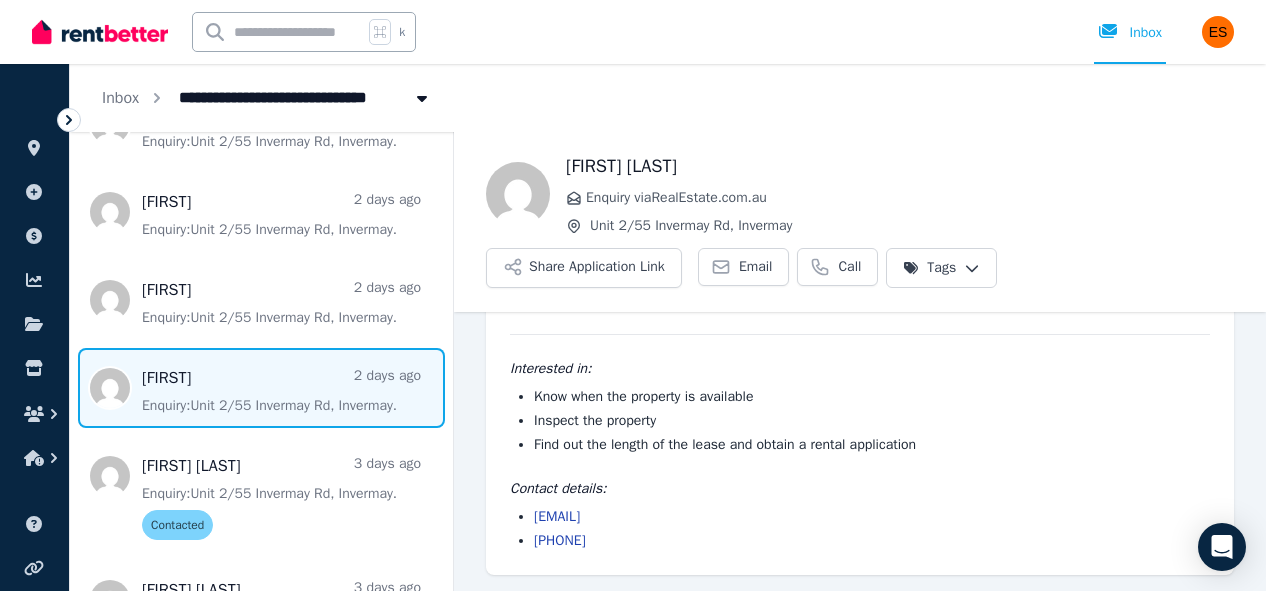 click at bounding box center (261, 388) 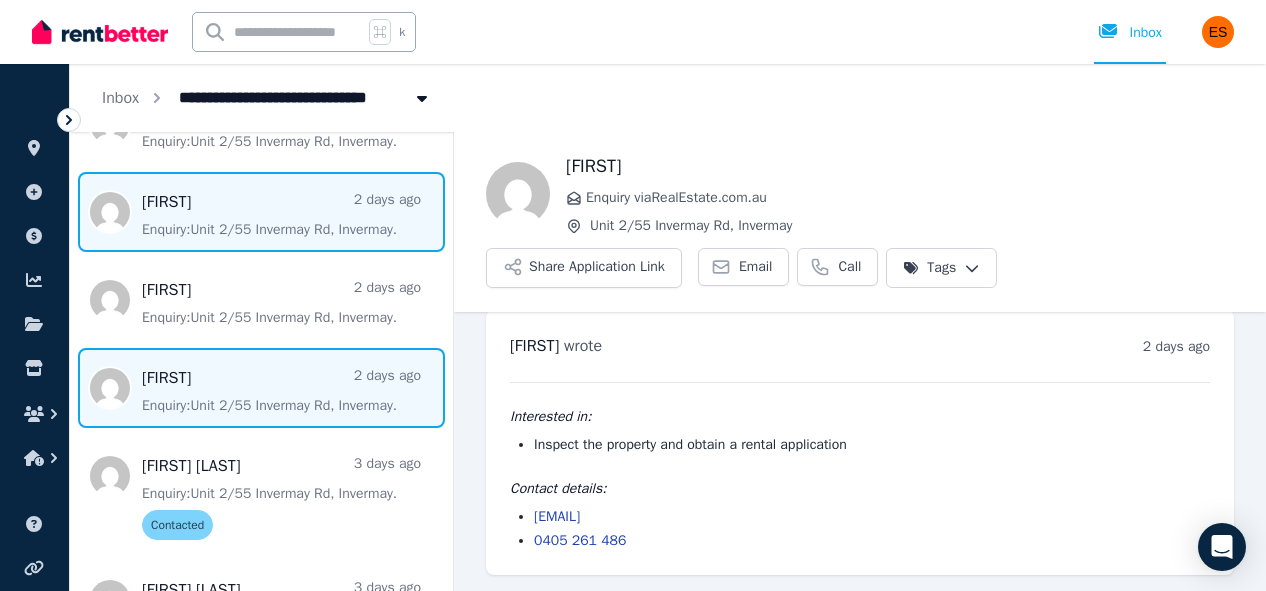 click at bounding box center (261, 212) 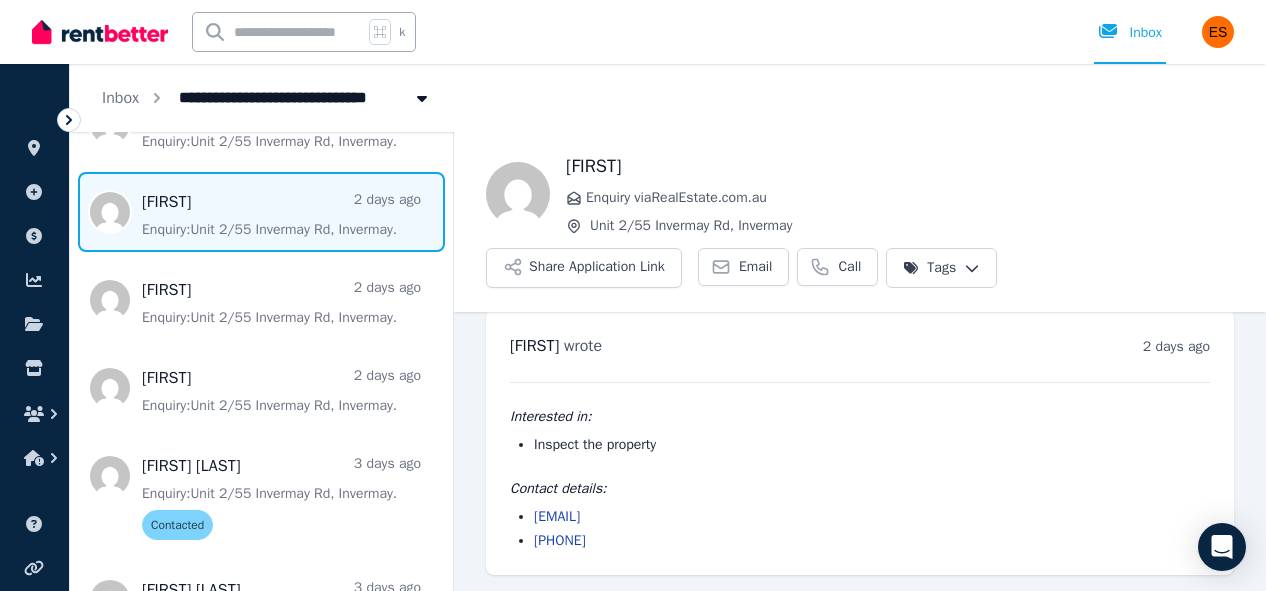 click on "**********" at bounding box center (633, 295) 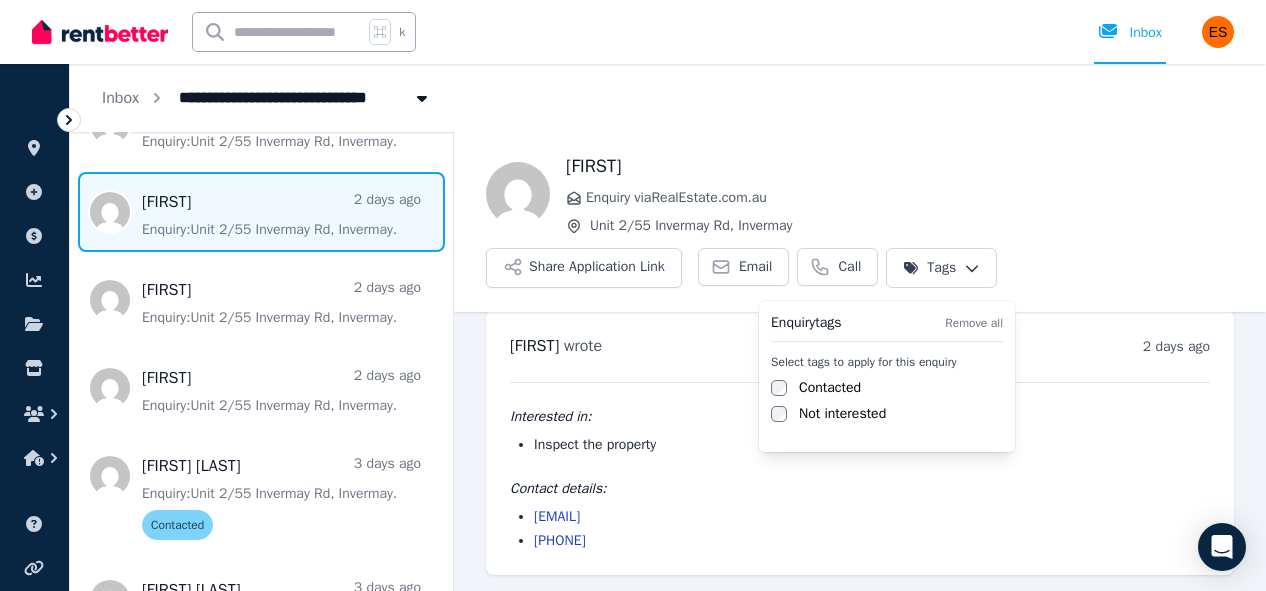 click on "**********" at bounding box center (633, 295) 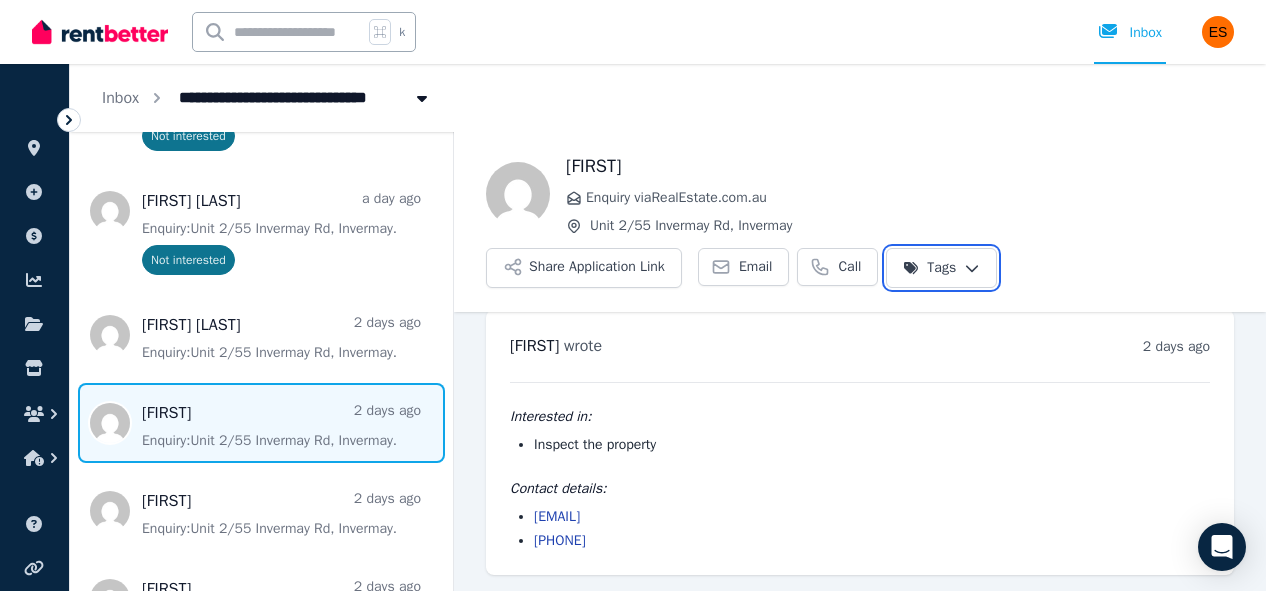 scroll, scrollTop: 828, scrollLeft: 0, axis: vertical 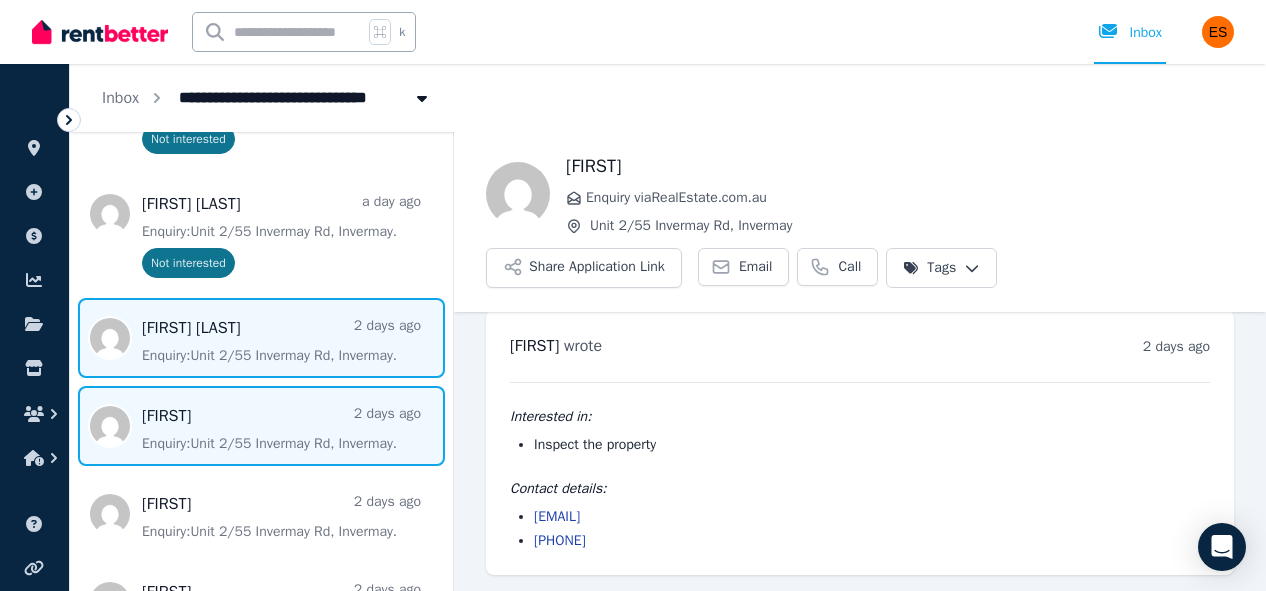 click at bounding box center (261, 338) 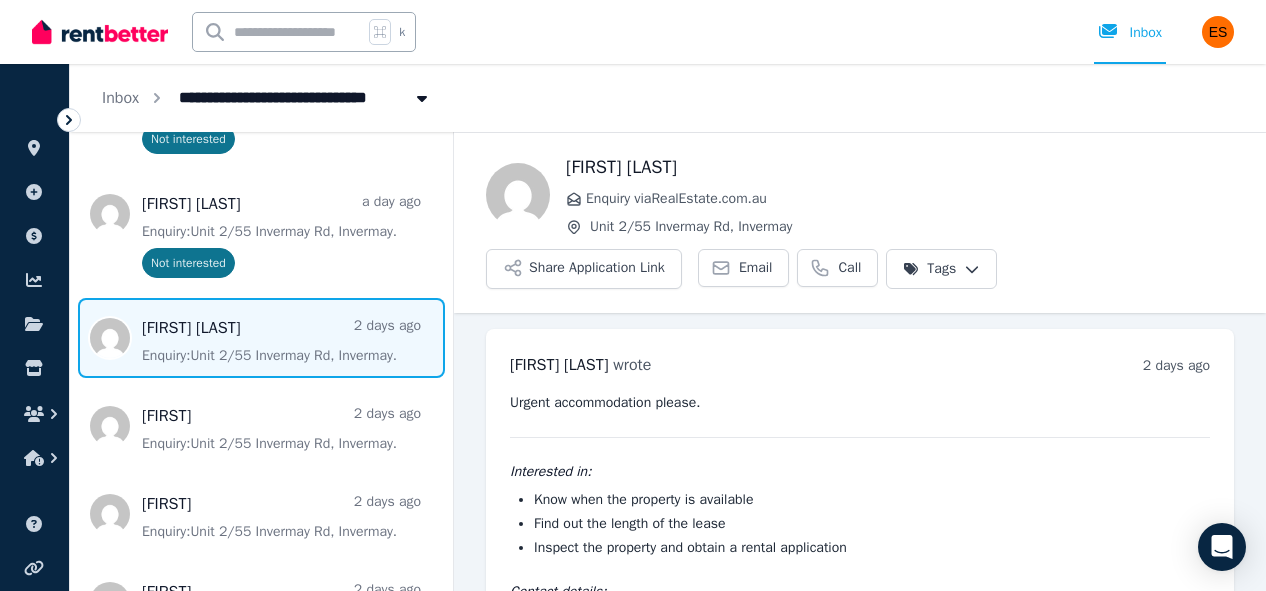 scroll, scrollTop: 103, scrollLeft: 0, axis: vertical 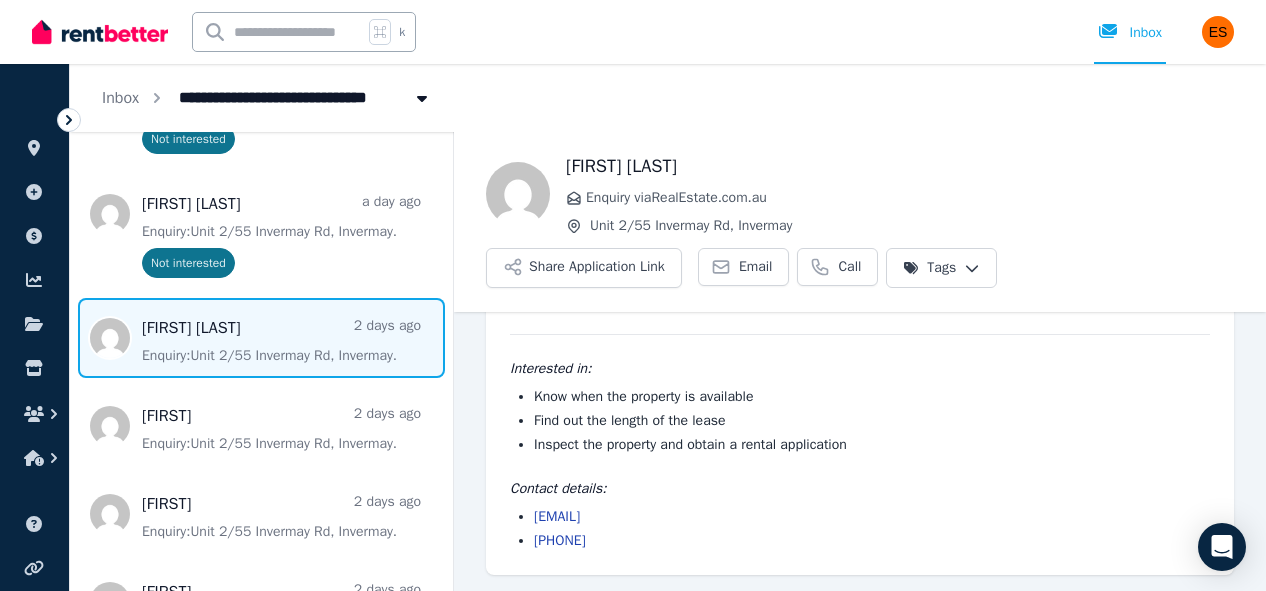 click on "**********" at bounding box center (633, 295) 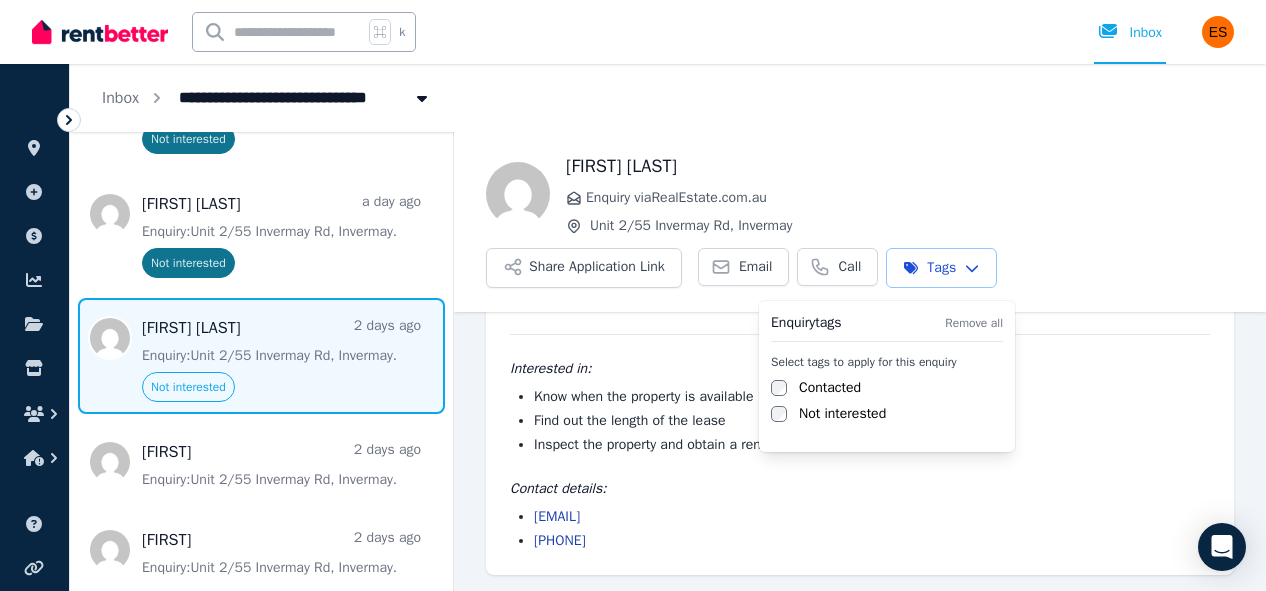 click on "**********" at bounding box center [633, 295] 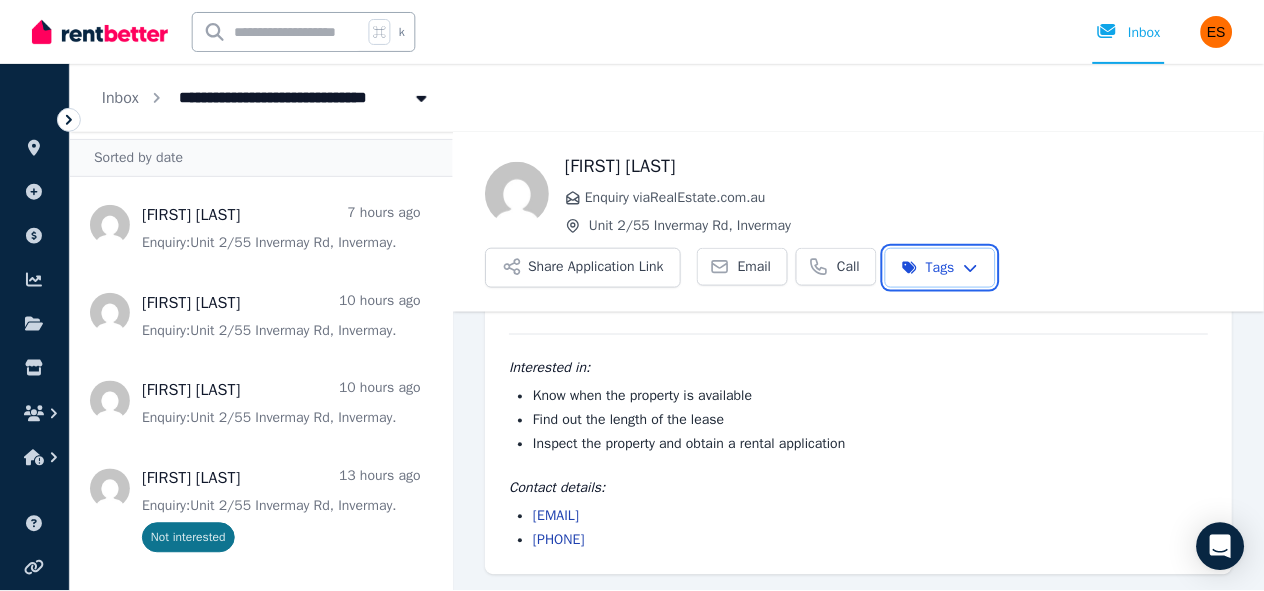 scroll, scrollTop: 0, scrollLeft: 0, axis: both 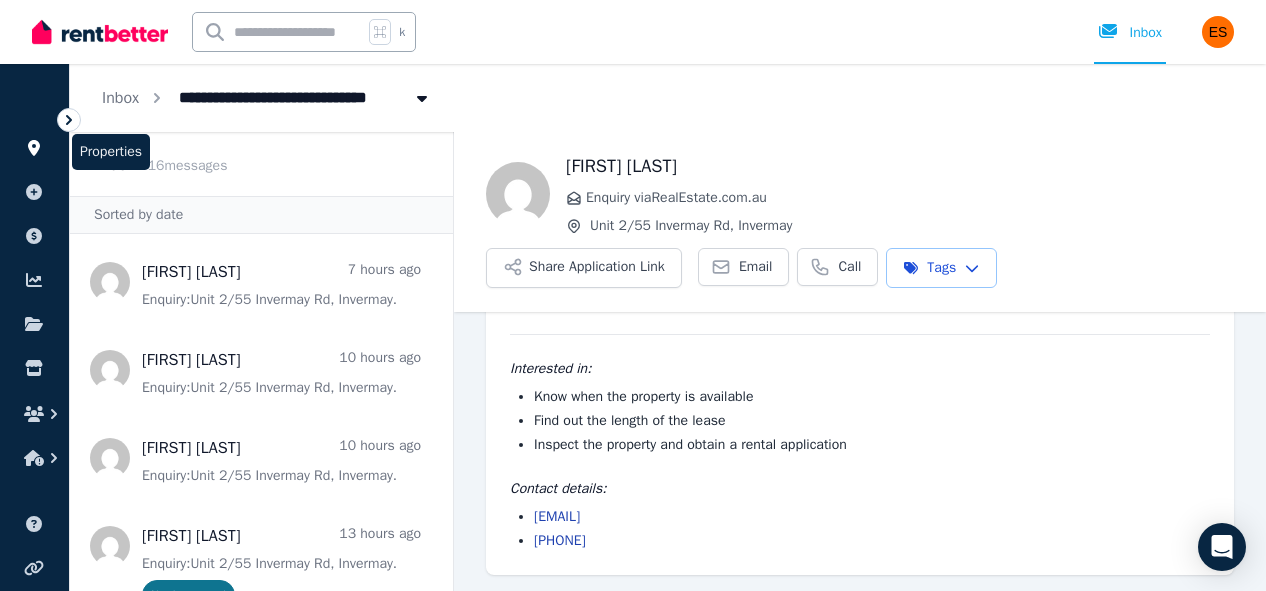 click at bounding box center (34, 148) 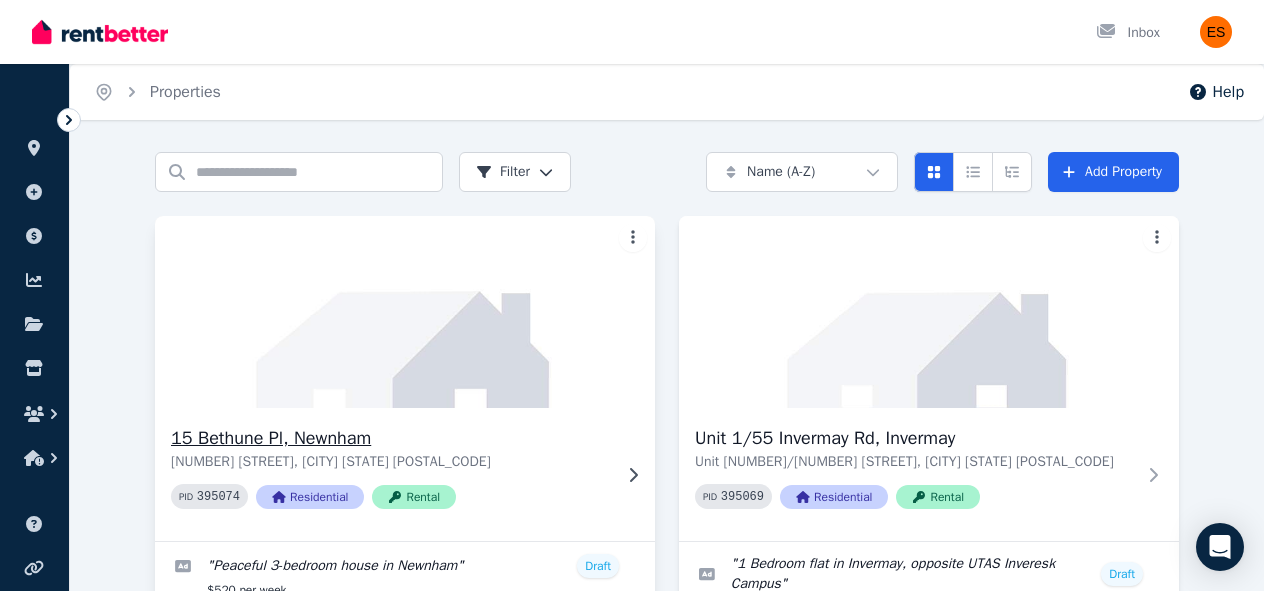 scroll, scrollTop: 413, scrollLeft: 0, axis: vertical 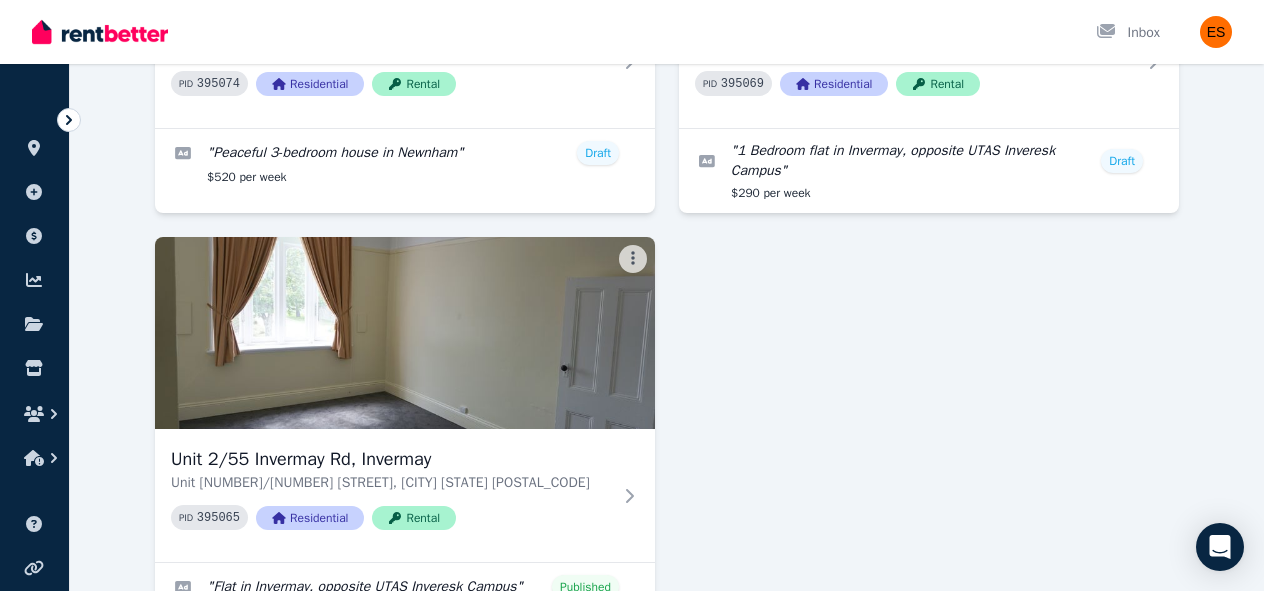 click on "[NUMBER] [STREET], [CITY] [STATE] [POSTAL_CODE] PID   [NUMBER] Residential Rental " Peaceful [NUMBER]-bedroom house in [CITY] " Draft $[NUMBER] per week Unit [NUMBER]/[NUMBER] [STREET], [CITY] Unit [NUMBER]/[NUMBER] [STREET], [CITY] [STATE] [POSTAL_CODE] PID   [NUMBER] Residential Rental " [NUMBER] Bedroom flat in [CITY], opposite UTAS [CITY] Campus " Published $[NUMBER] per week [NUMBER]  enquiries [NUMBER]  application [NUMBER] [NUMBER]" at bounding box center (667, 241) 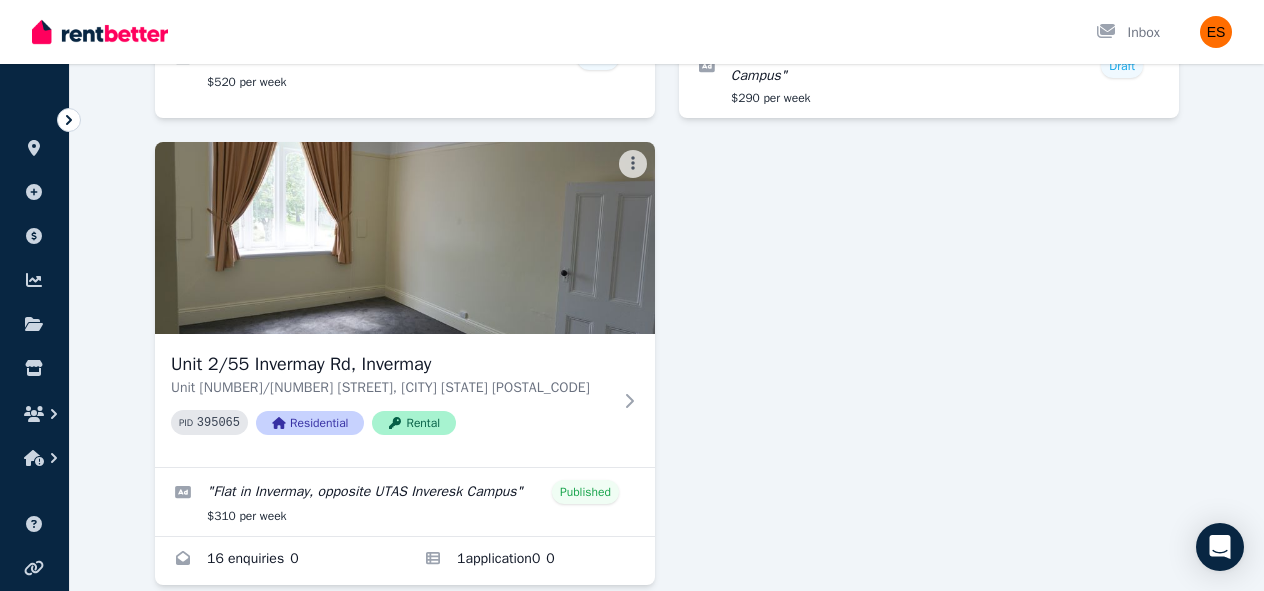 scroll, scrollTop: 529, scrollLeft: 0, axis: vertical 